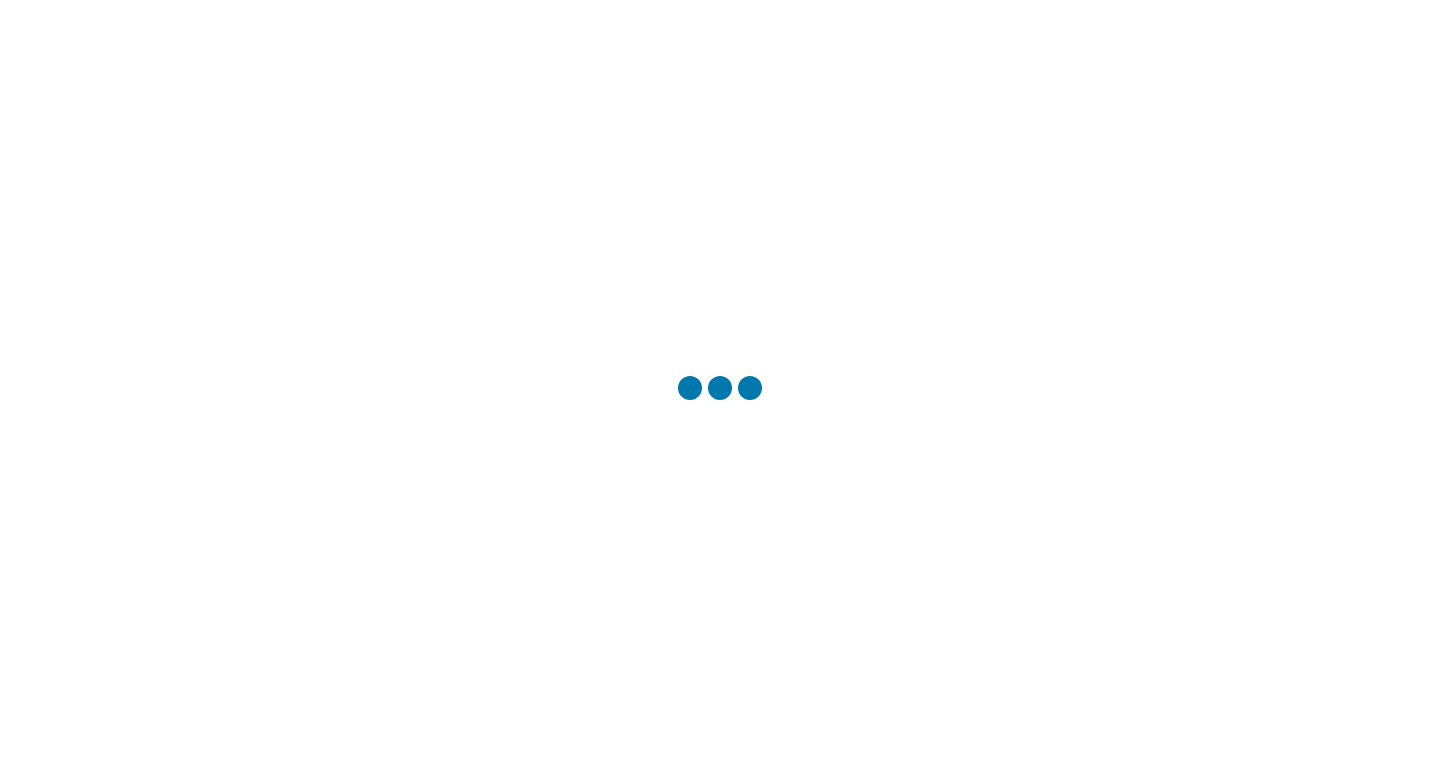 scroll, scrollTop: 0, scrollLeft: 0, axis: both 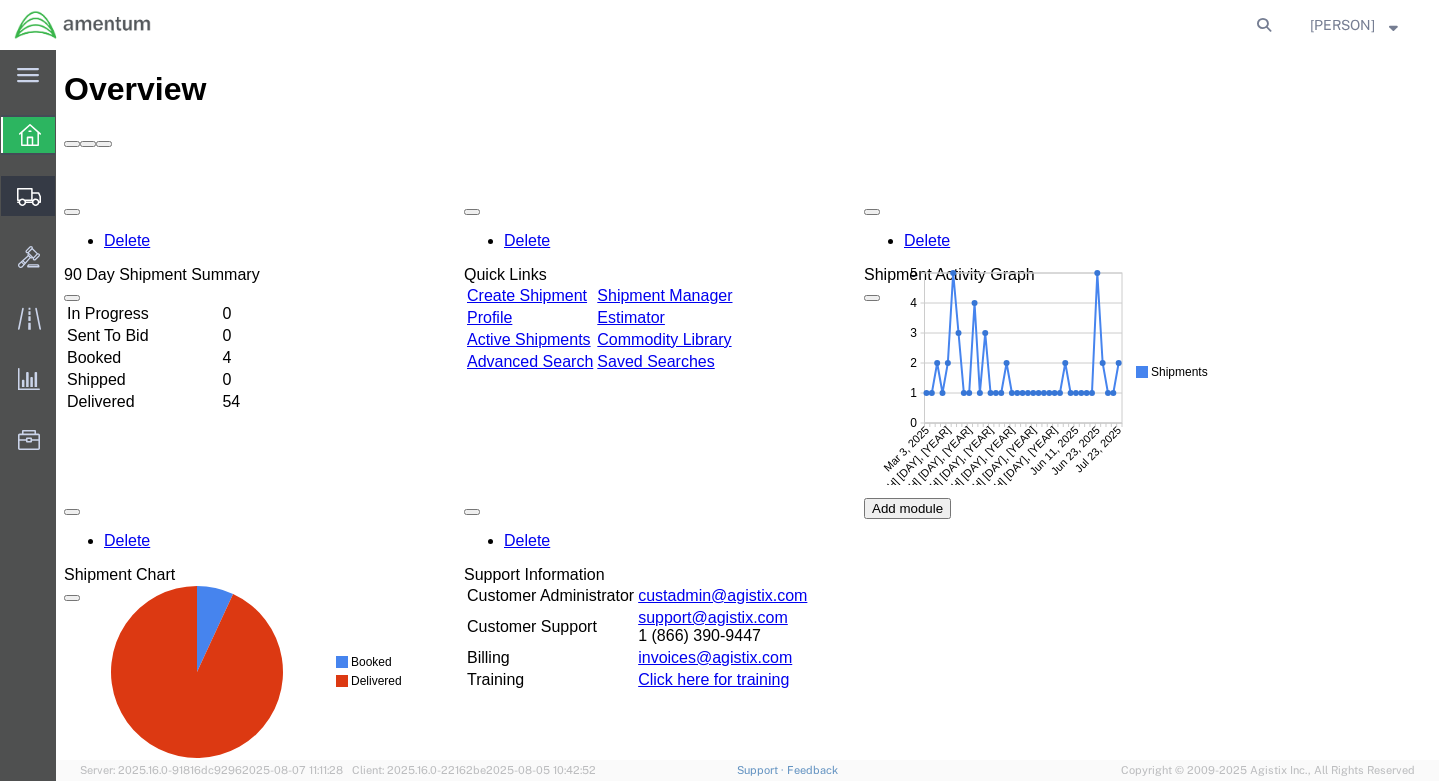 click on "Shipment Manager" 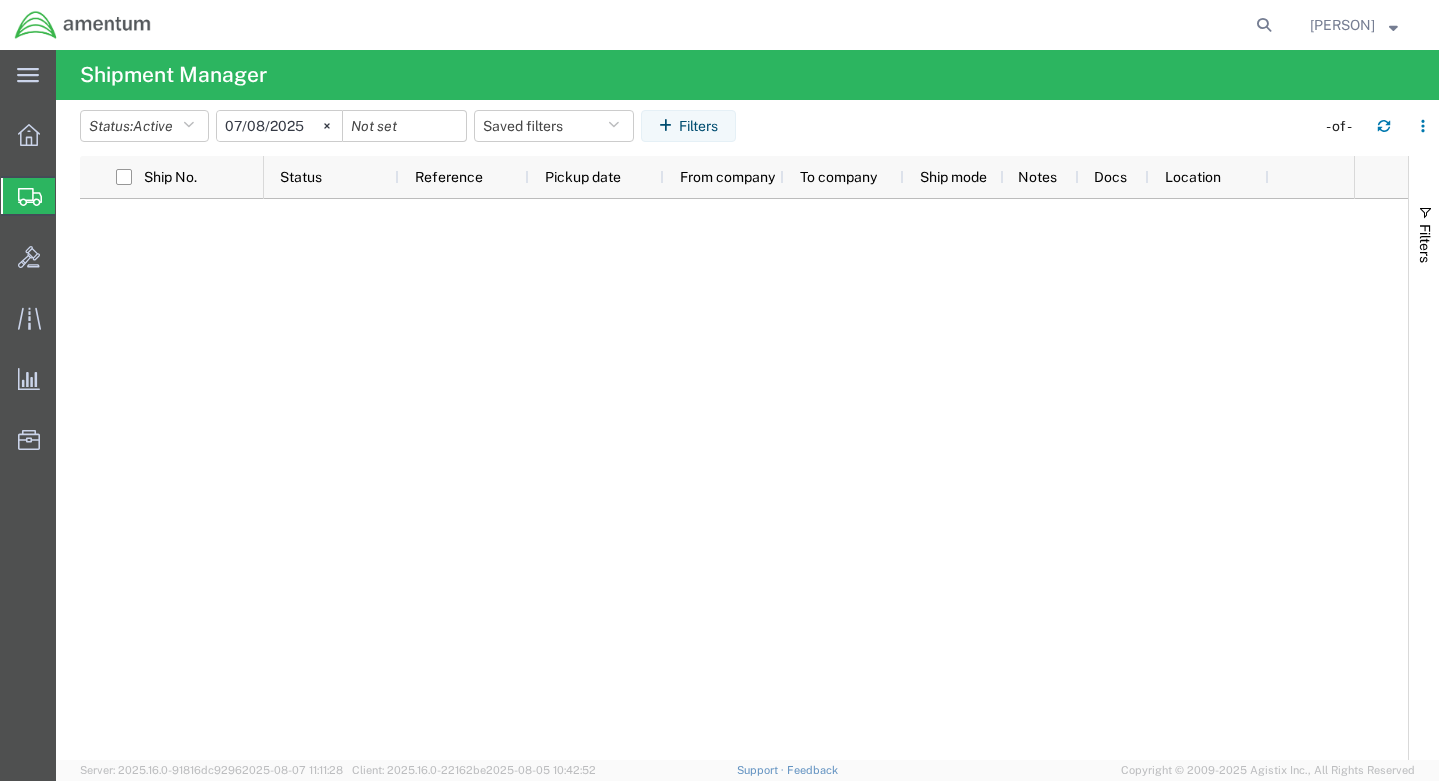 click on "Create Shipment" 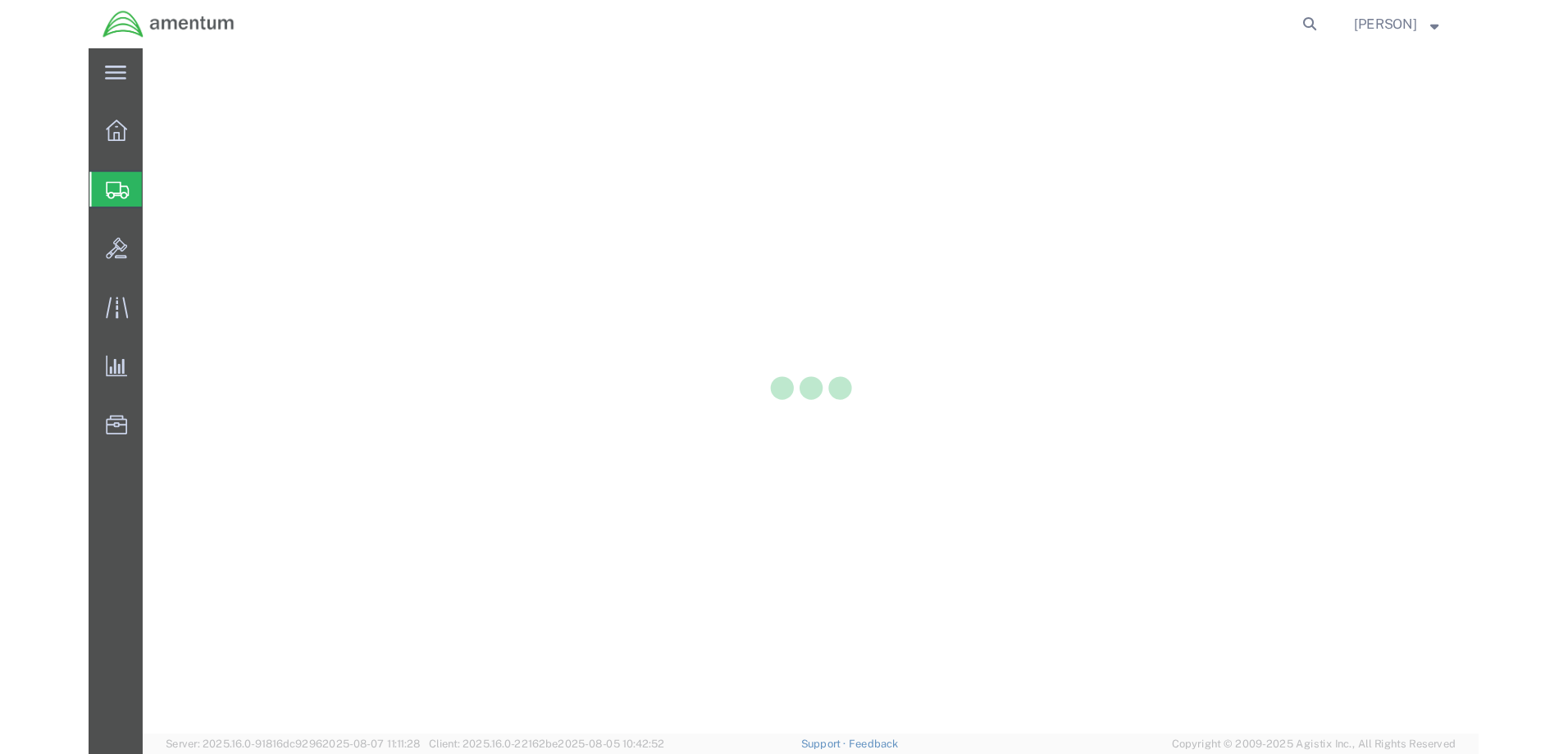 scroll, scrollTop: 0, scrollLeft: 0, axis: both 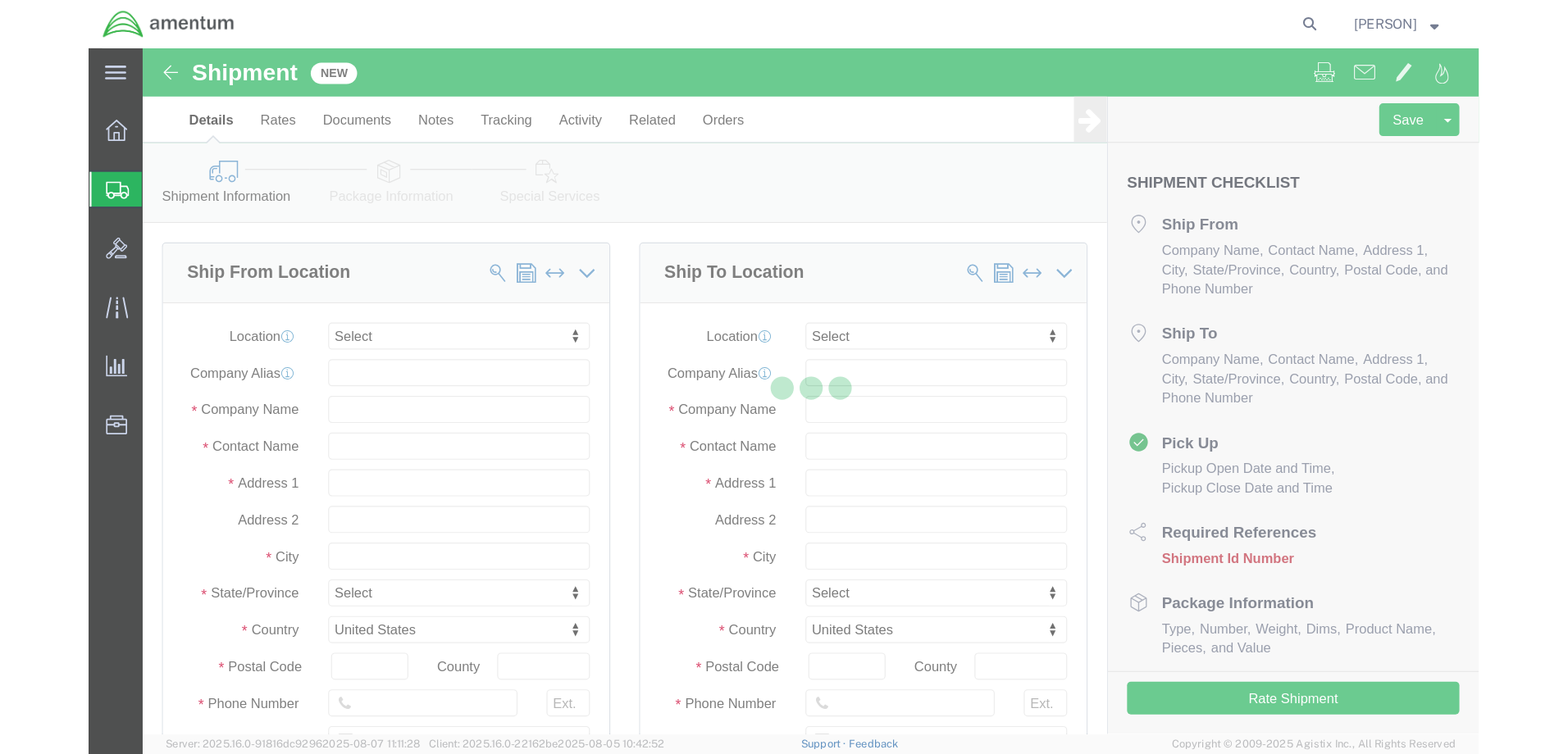 select 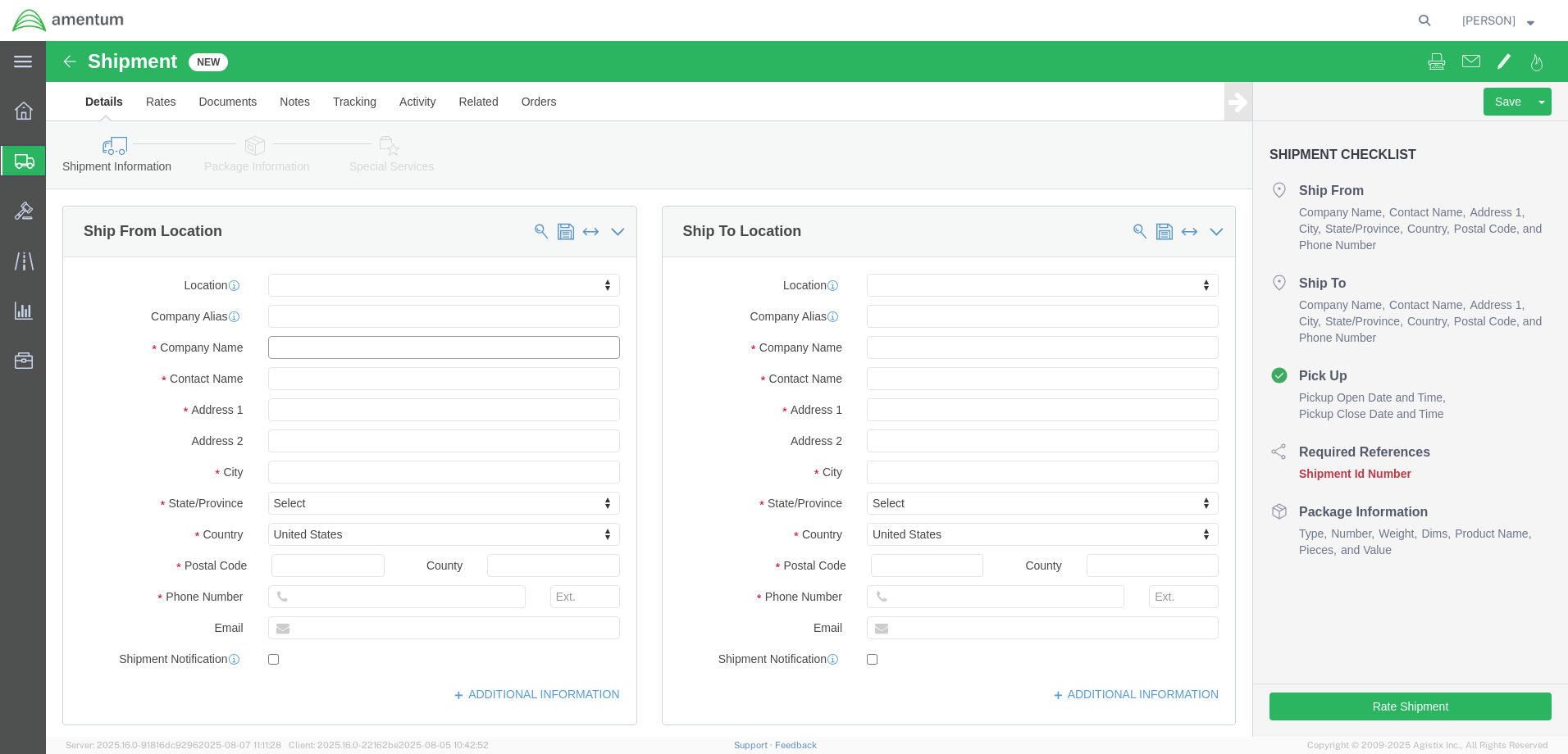 click 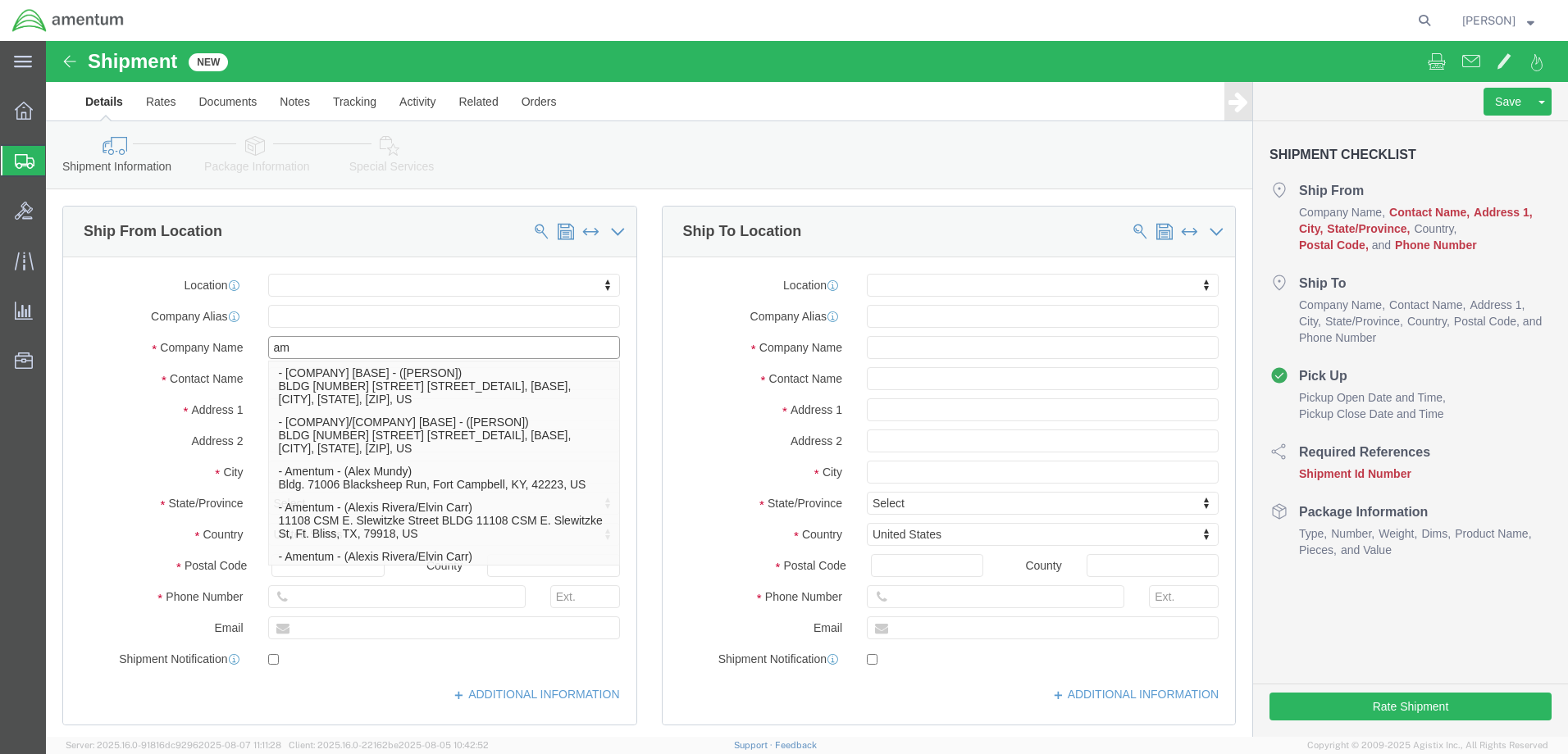 type on "a" 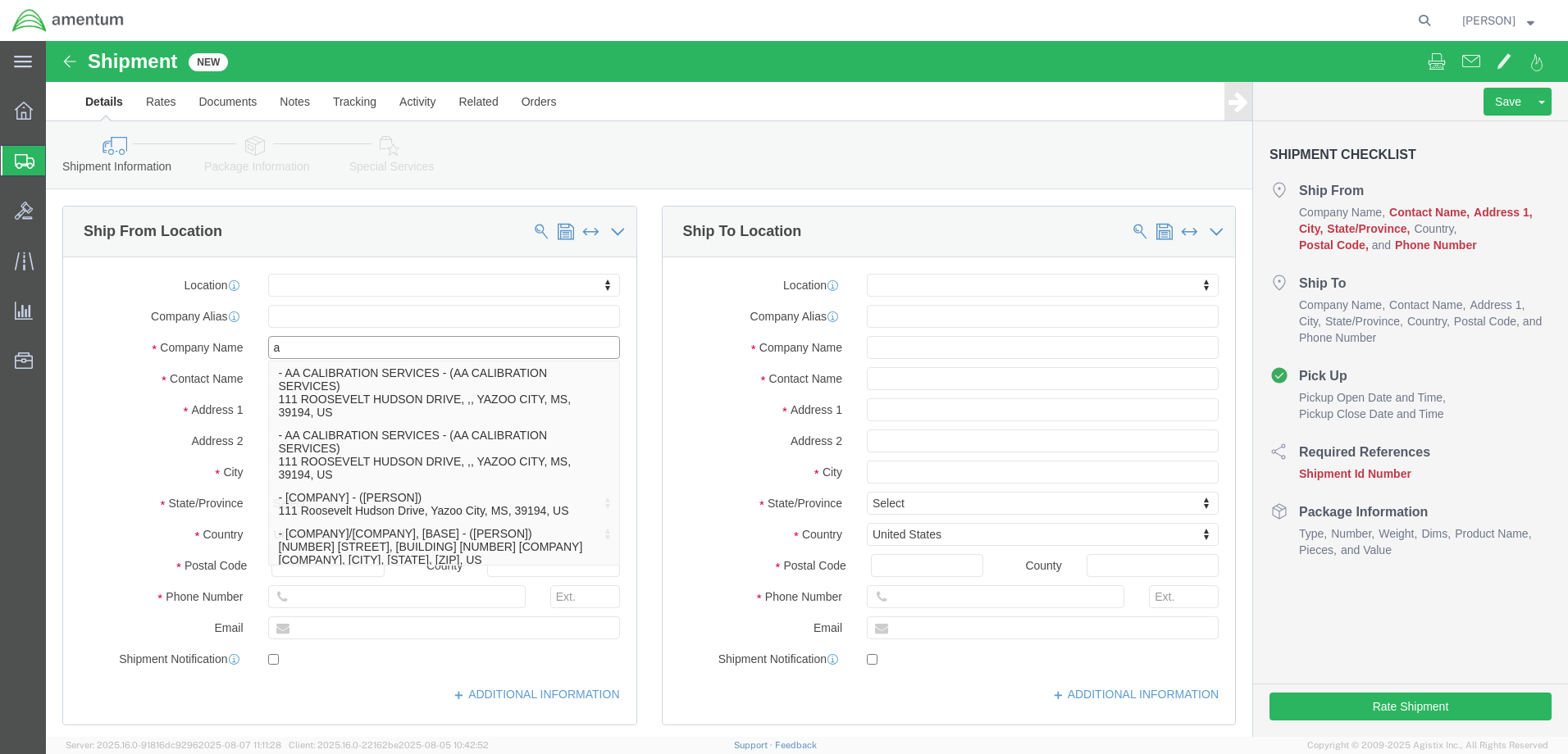 type 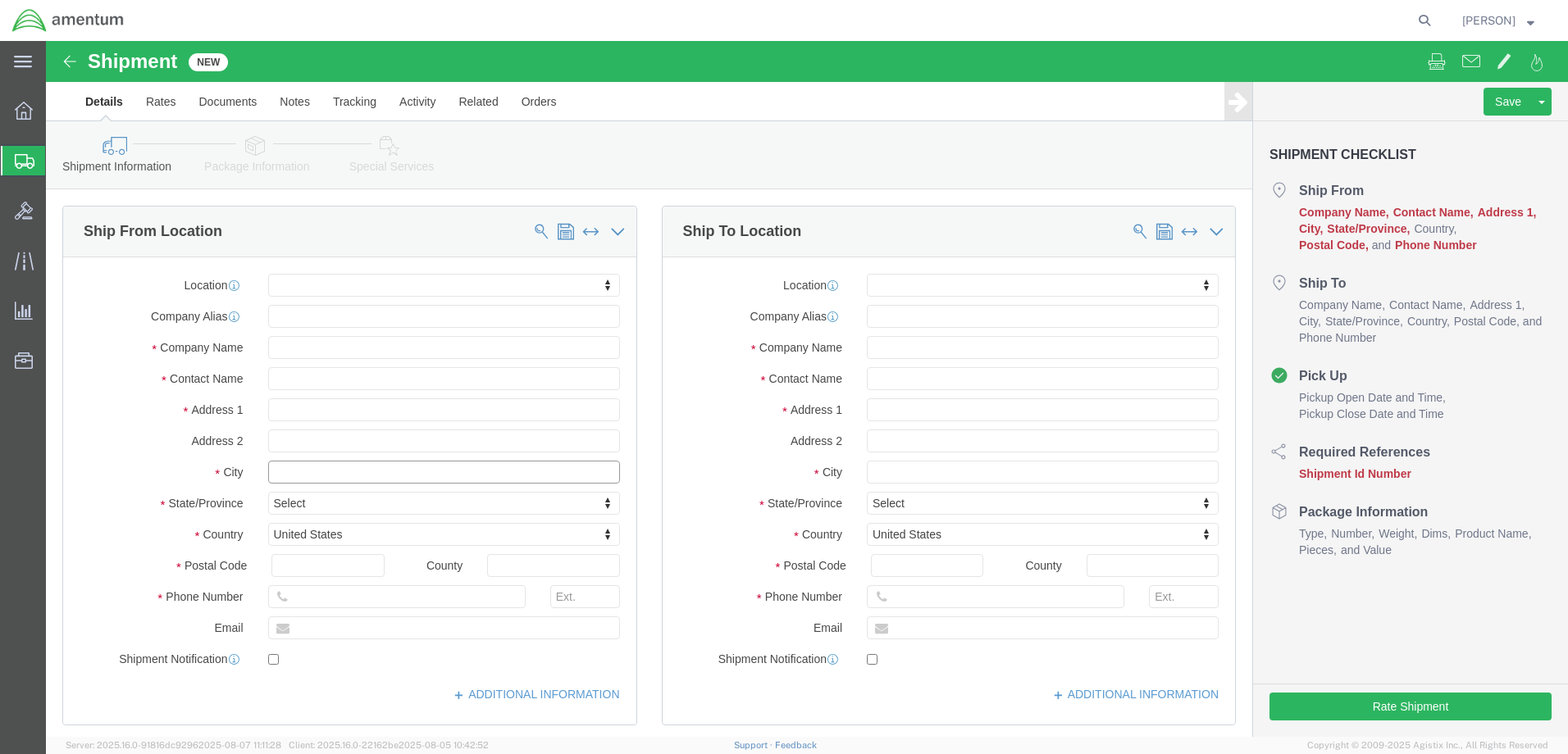 click 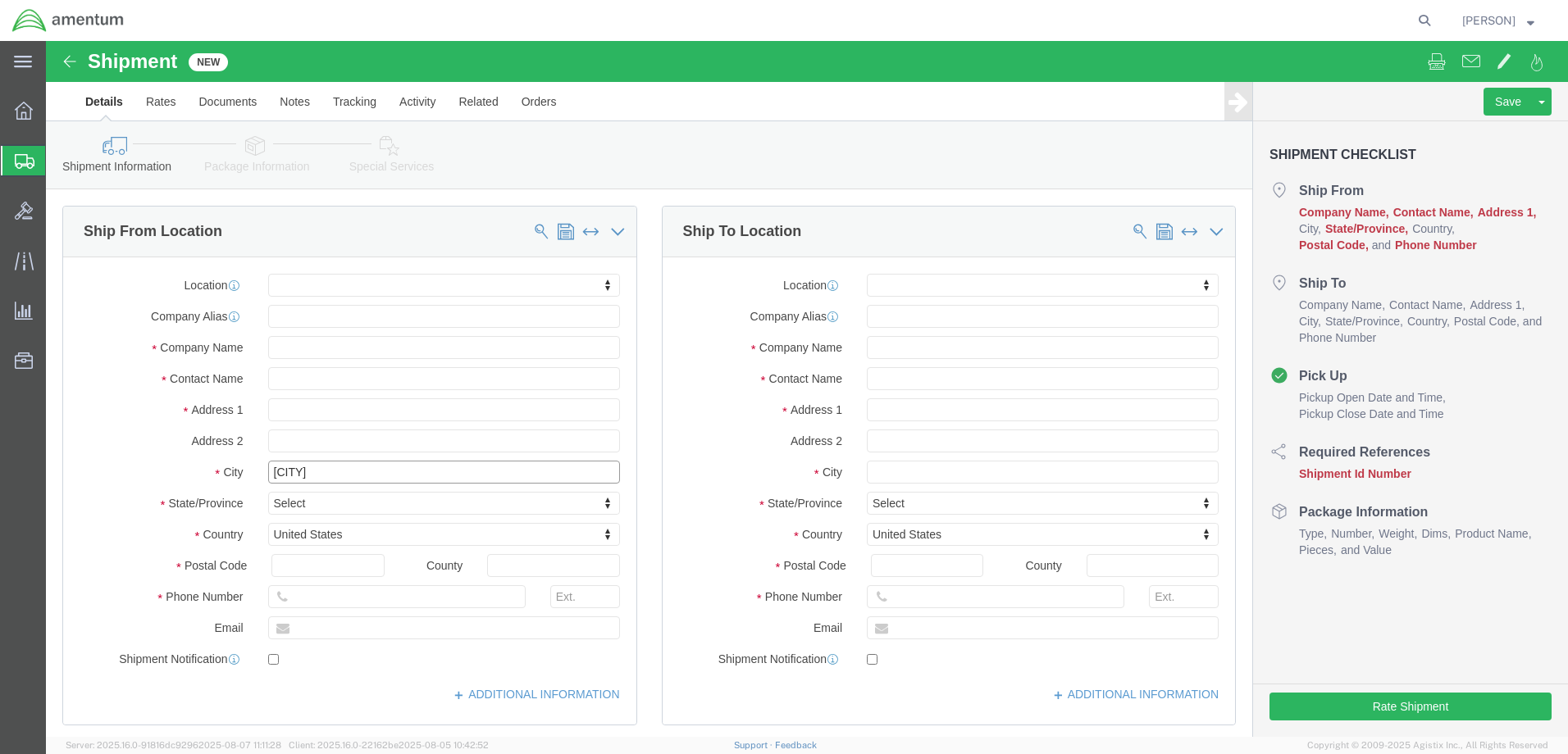 type on "[CITY]" 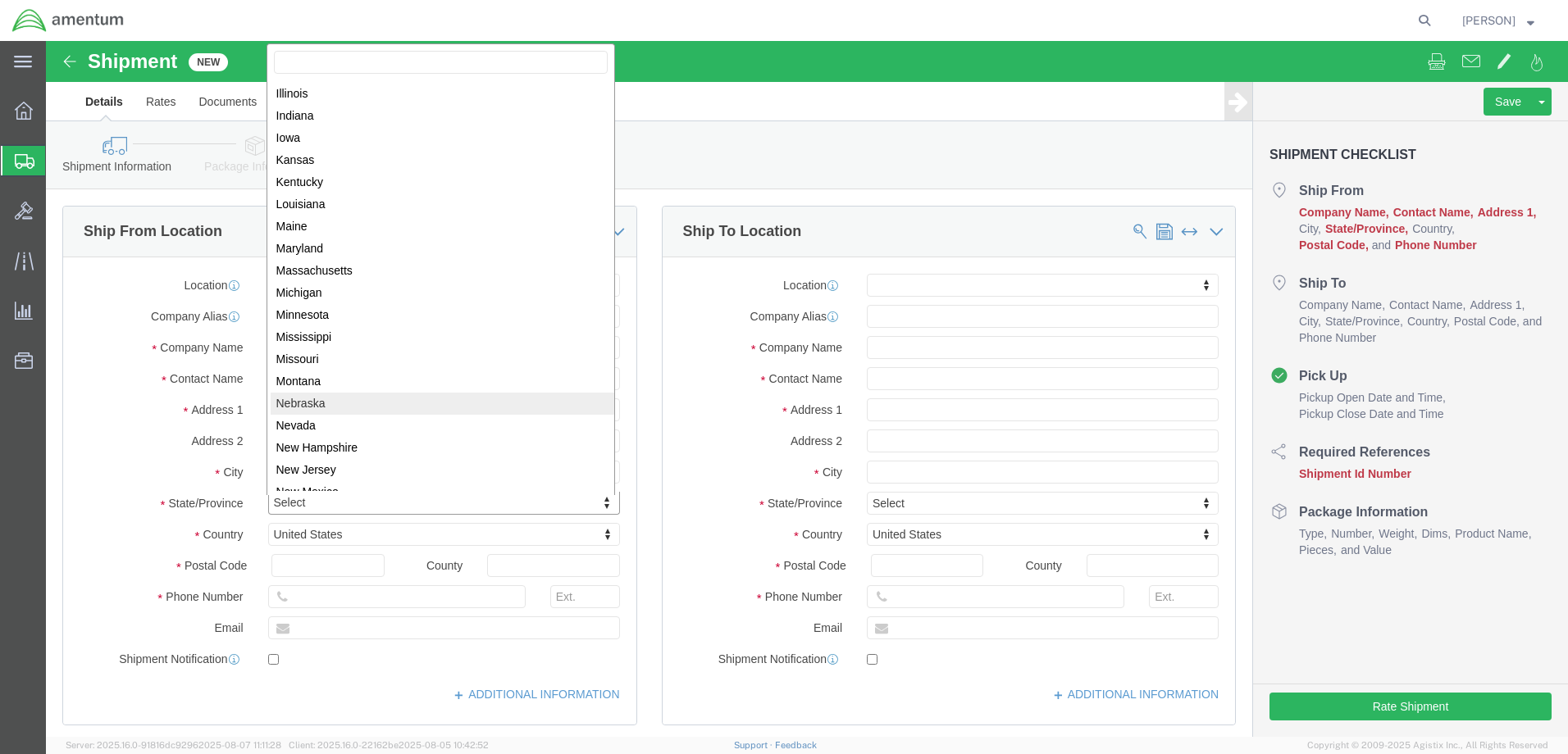 scroll, scrollTop: 412, scrollLeft: 0, axis: vertical 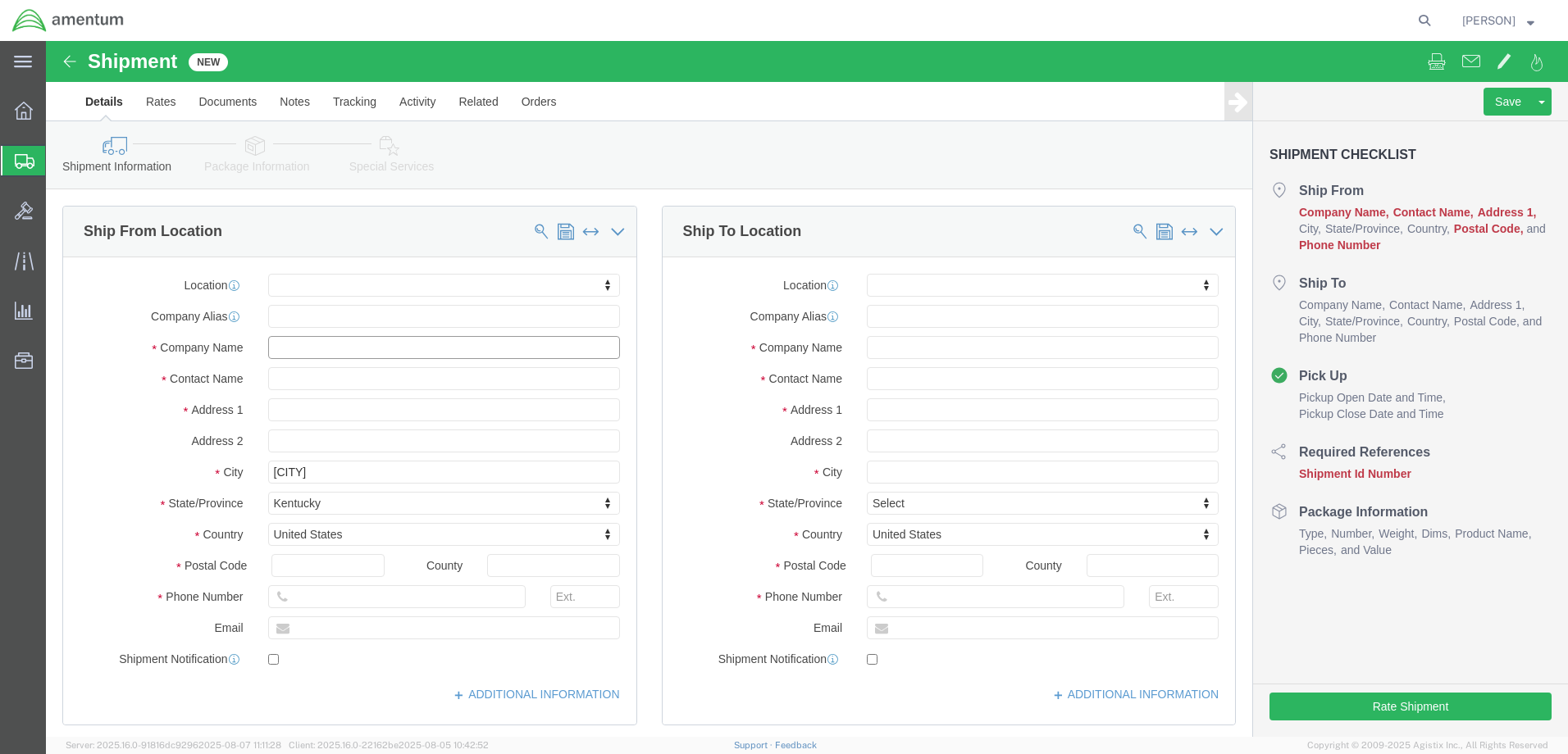 click 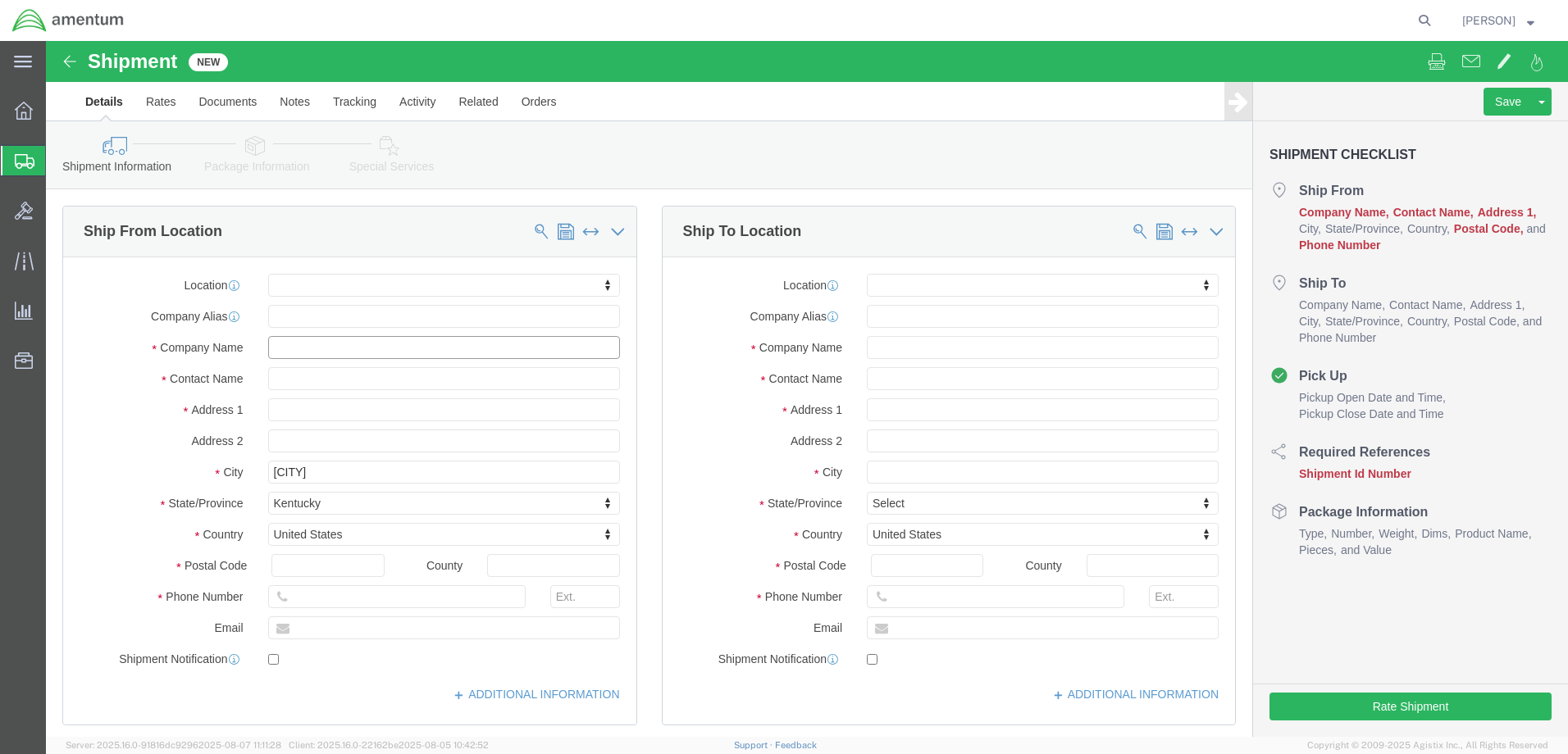 type on "a" 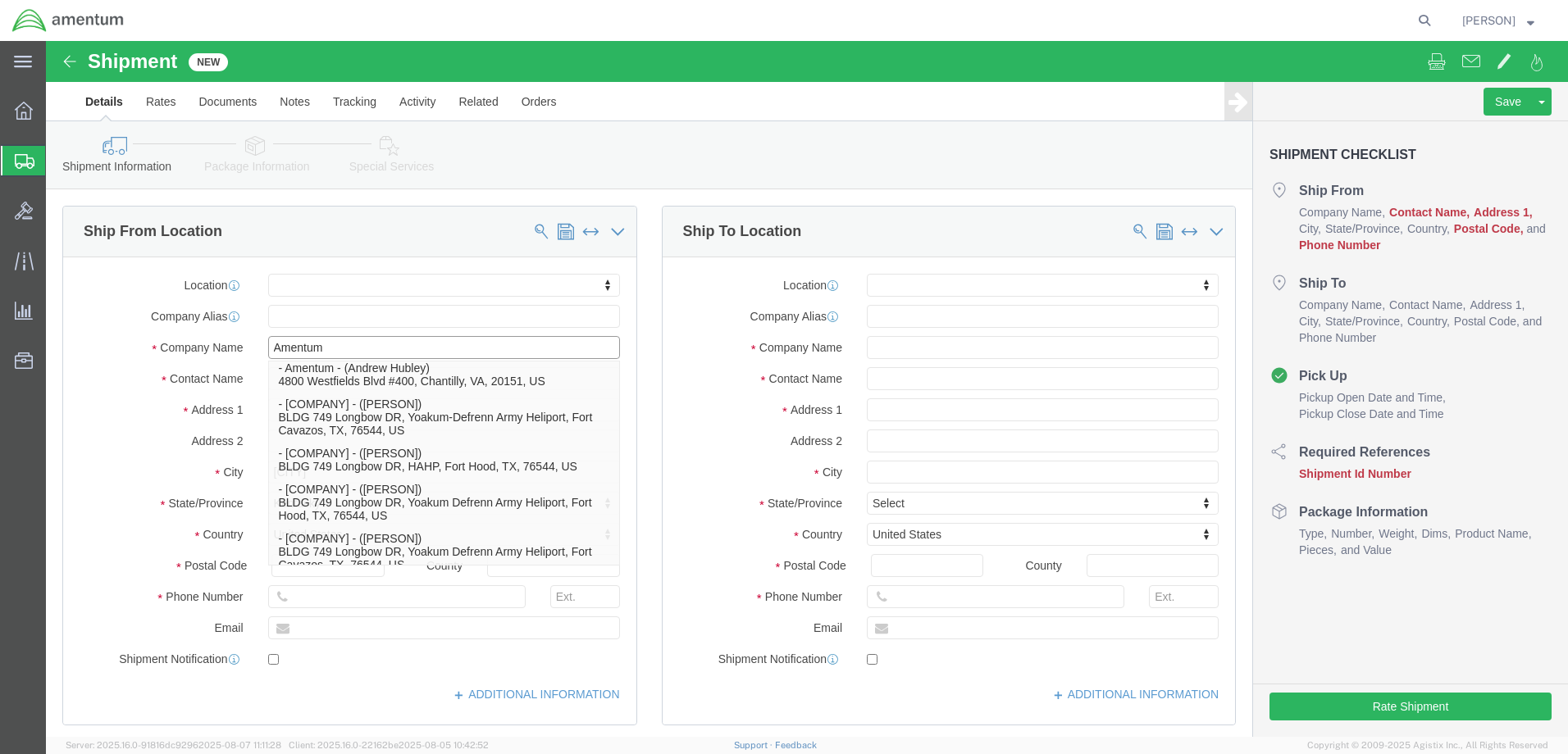 scroll, scrollTop: 636, scrollLeft: 0, axis: vertical 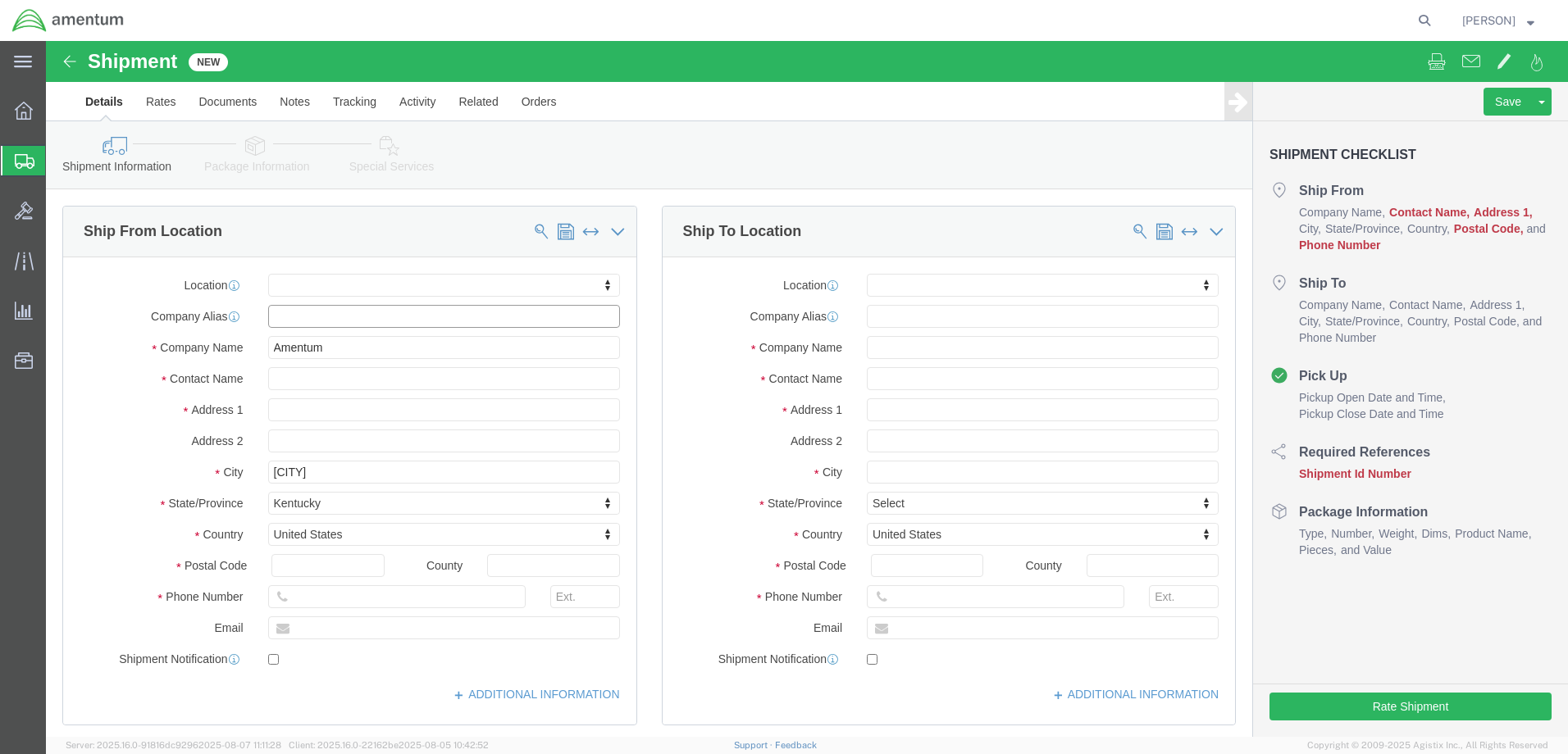 click 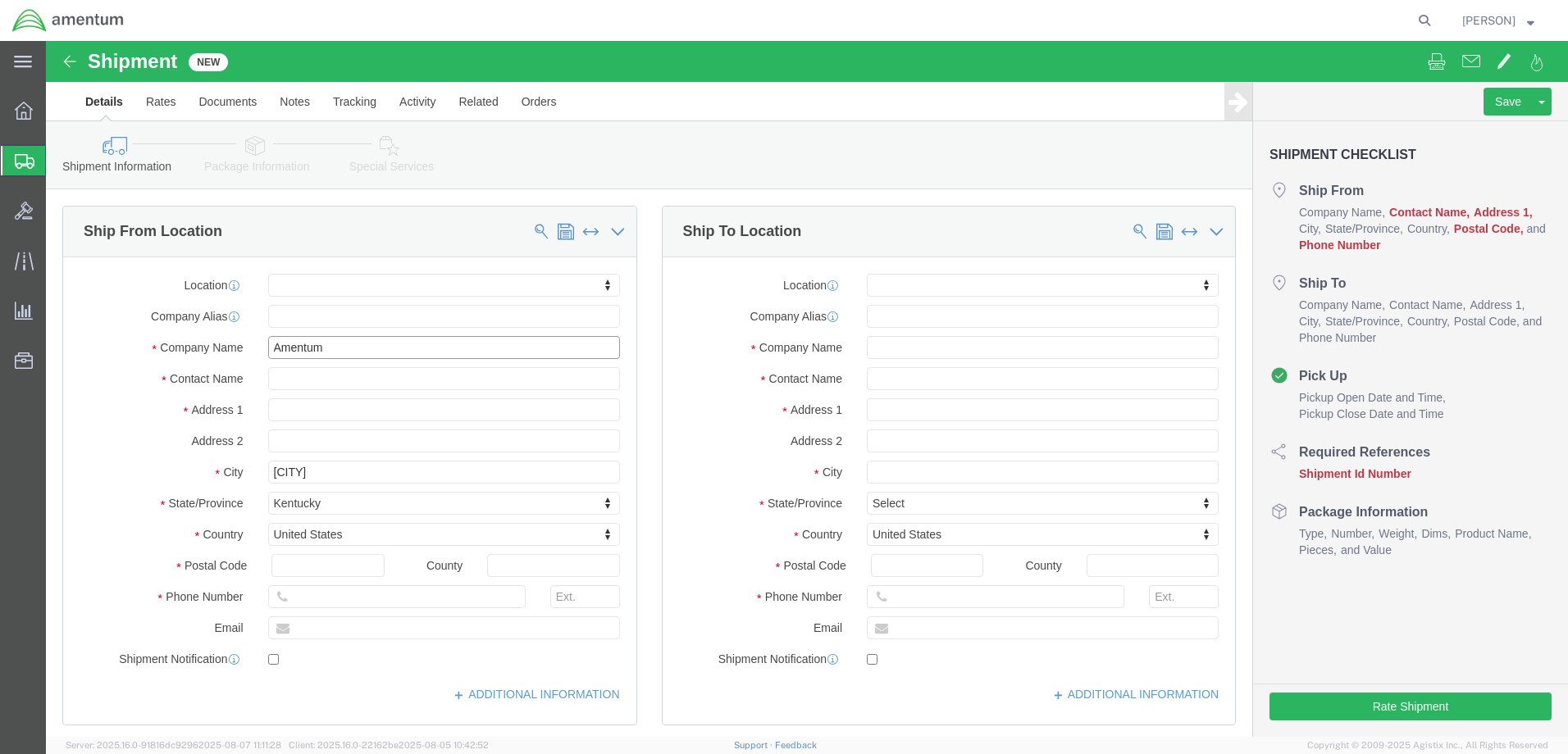 click on "Amentum" 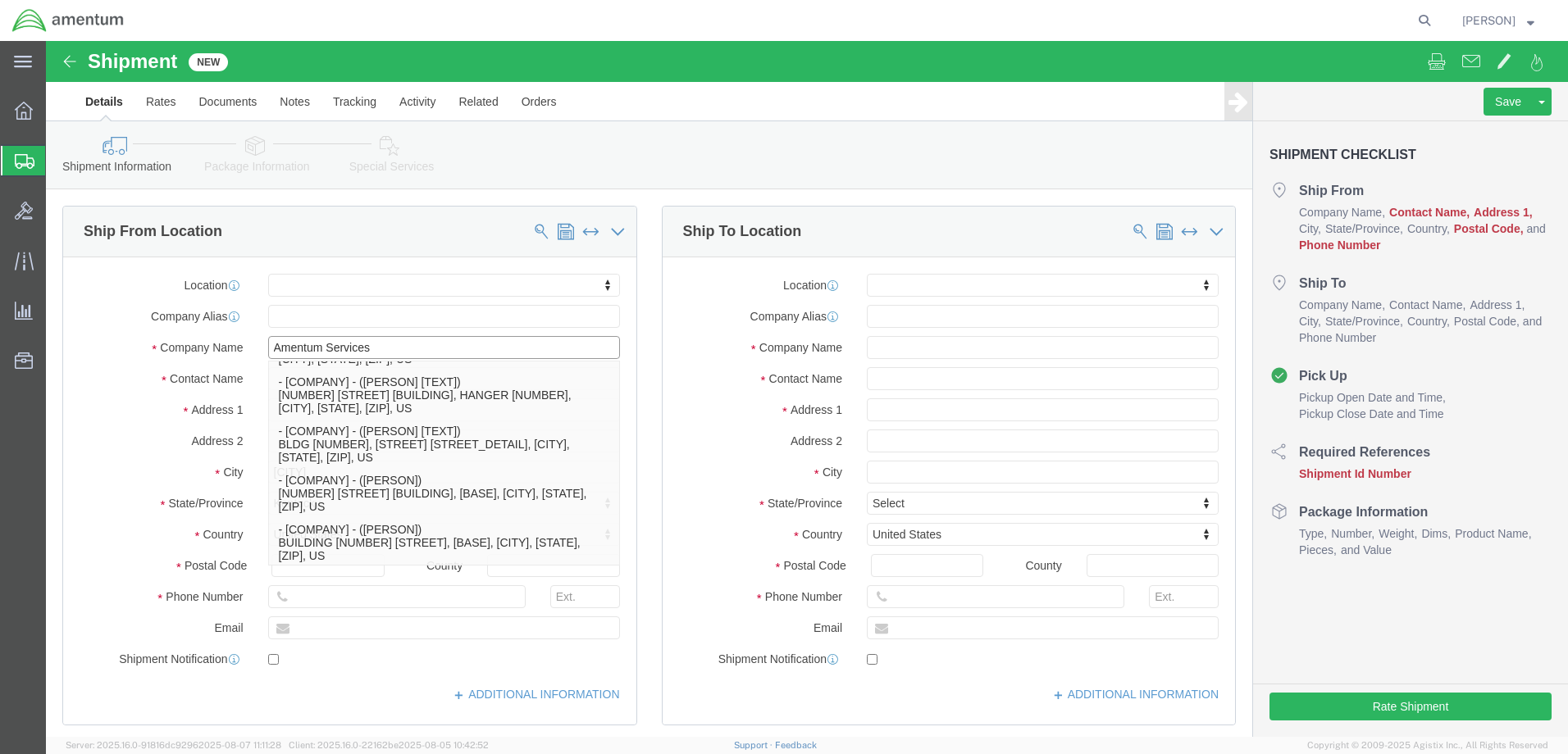 scroll, scrollTop: 0, scrollLeft: 0, axis: both 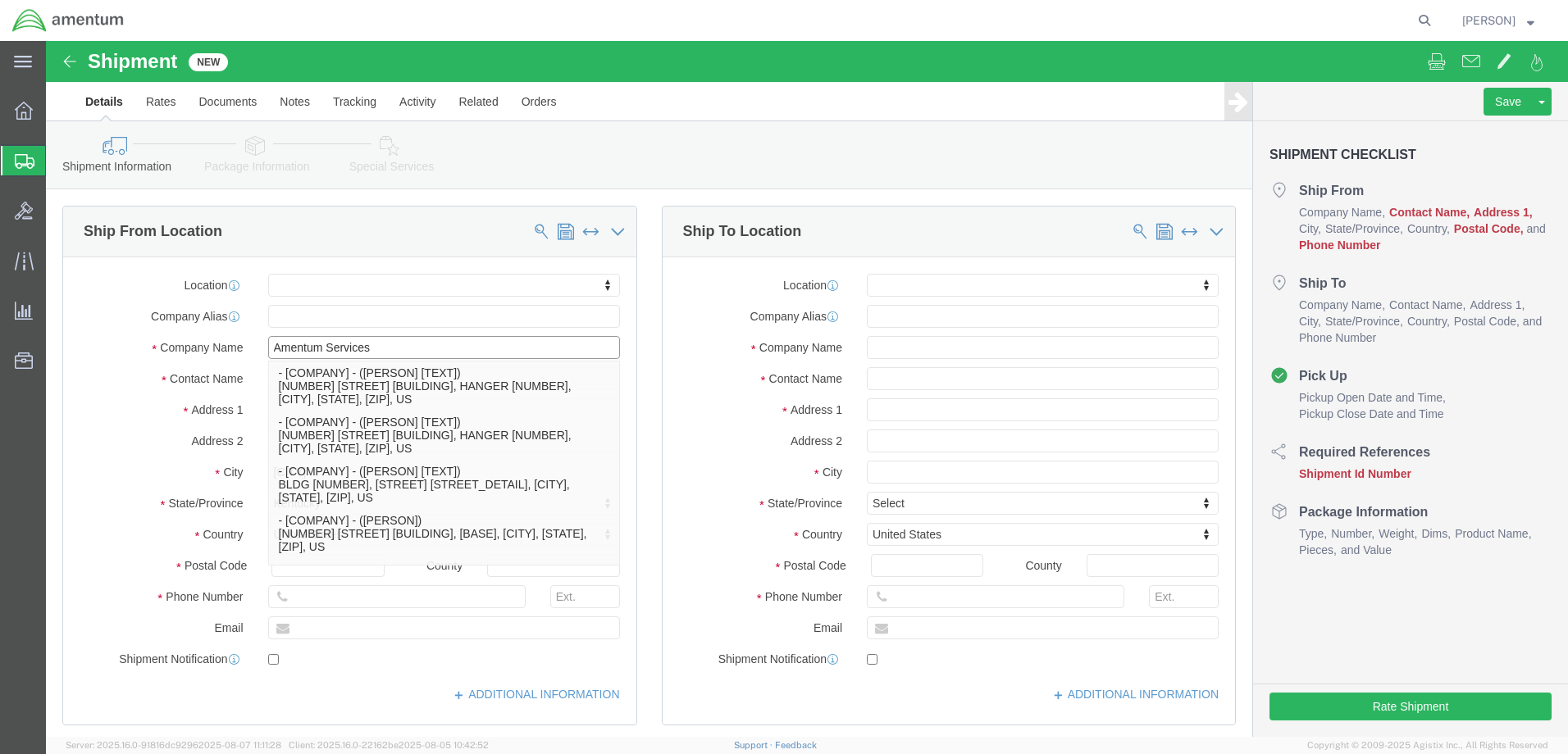 type on "Amentum Services" 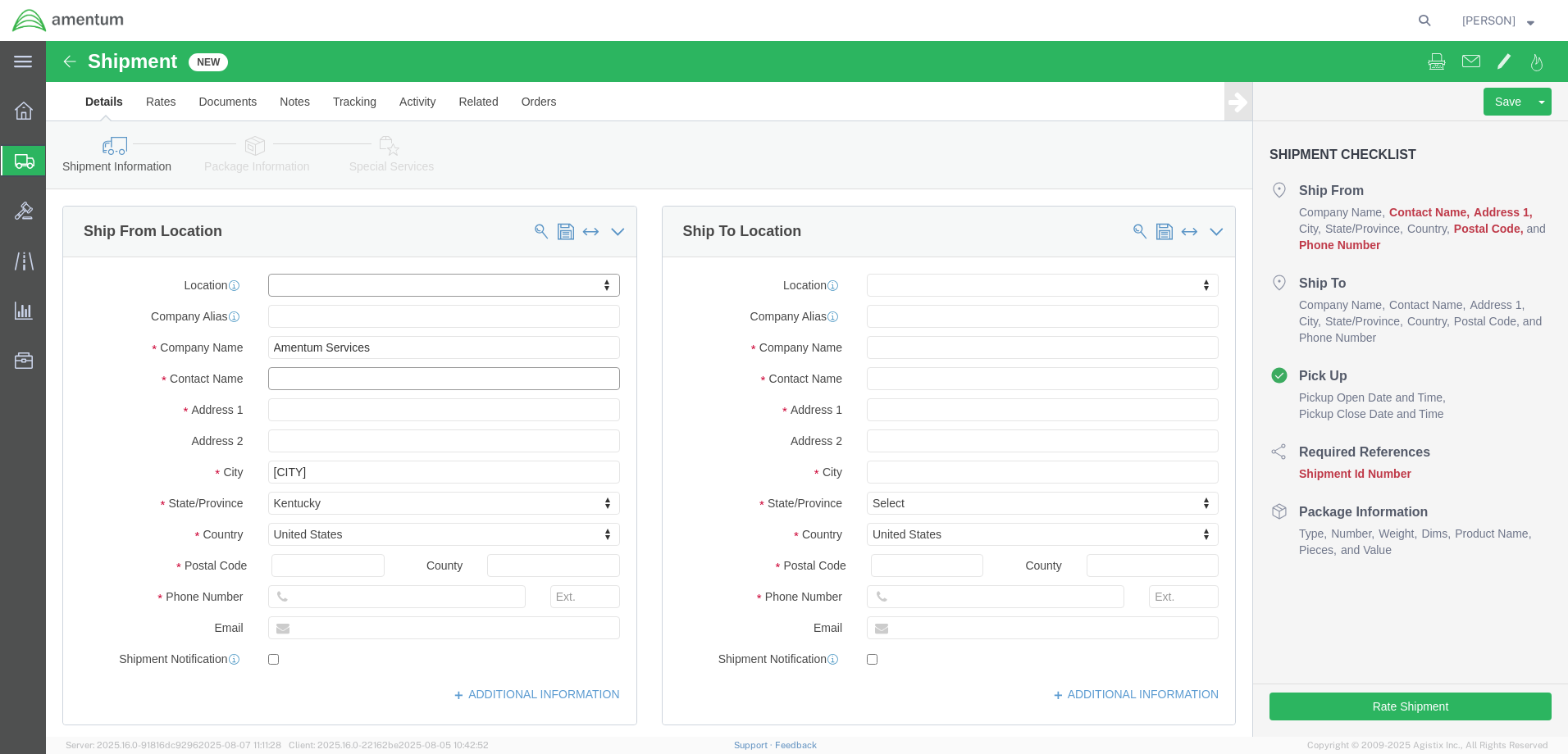 click 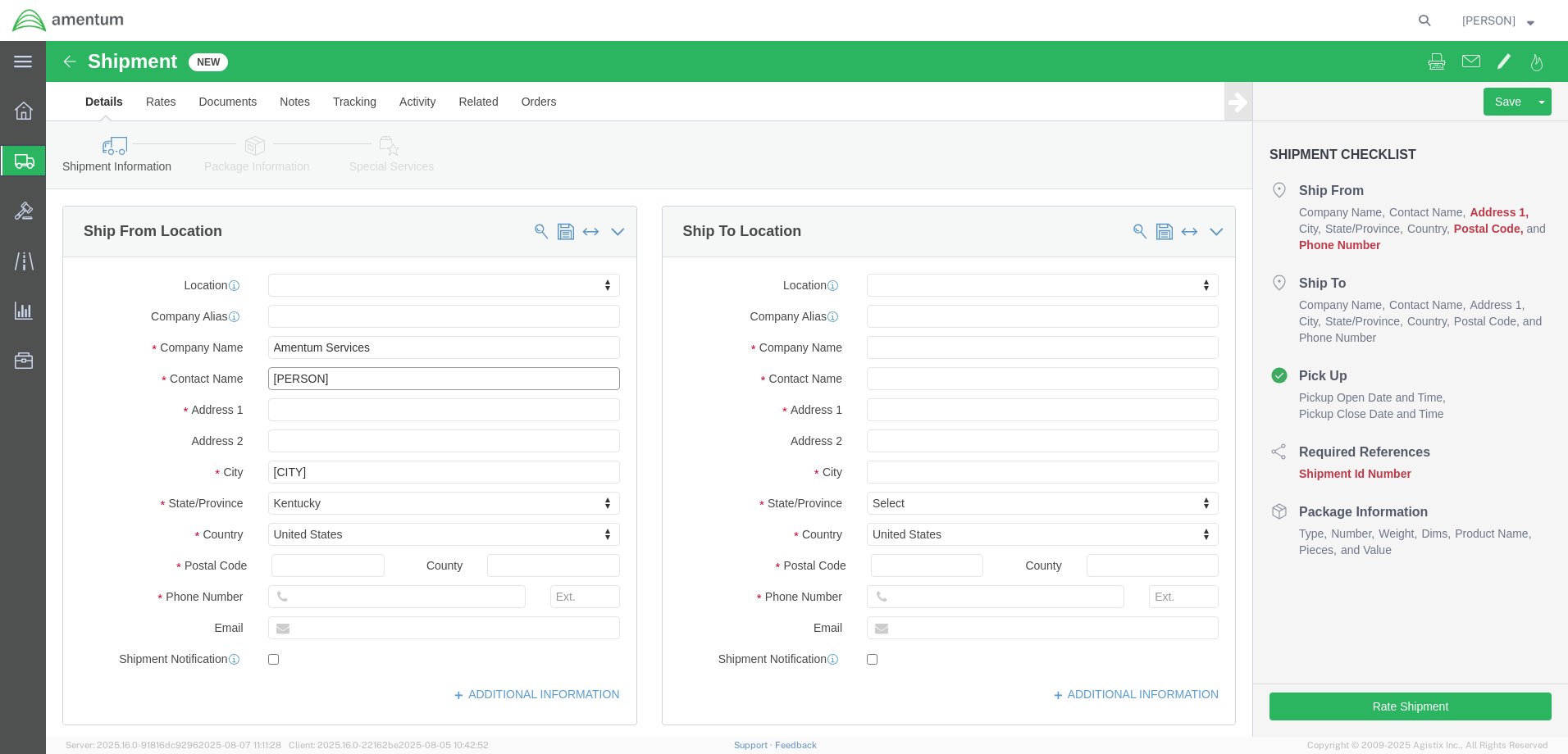 type on "[PERSON]" 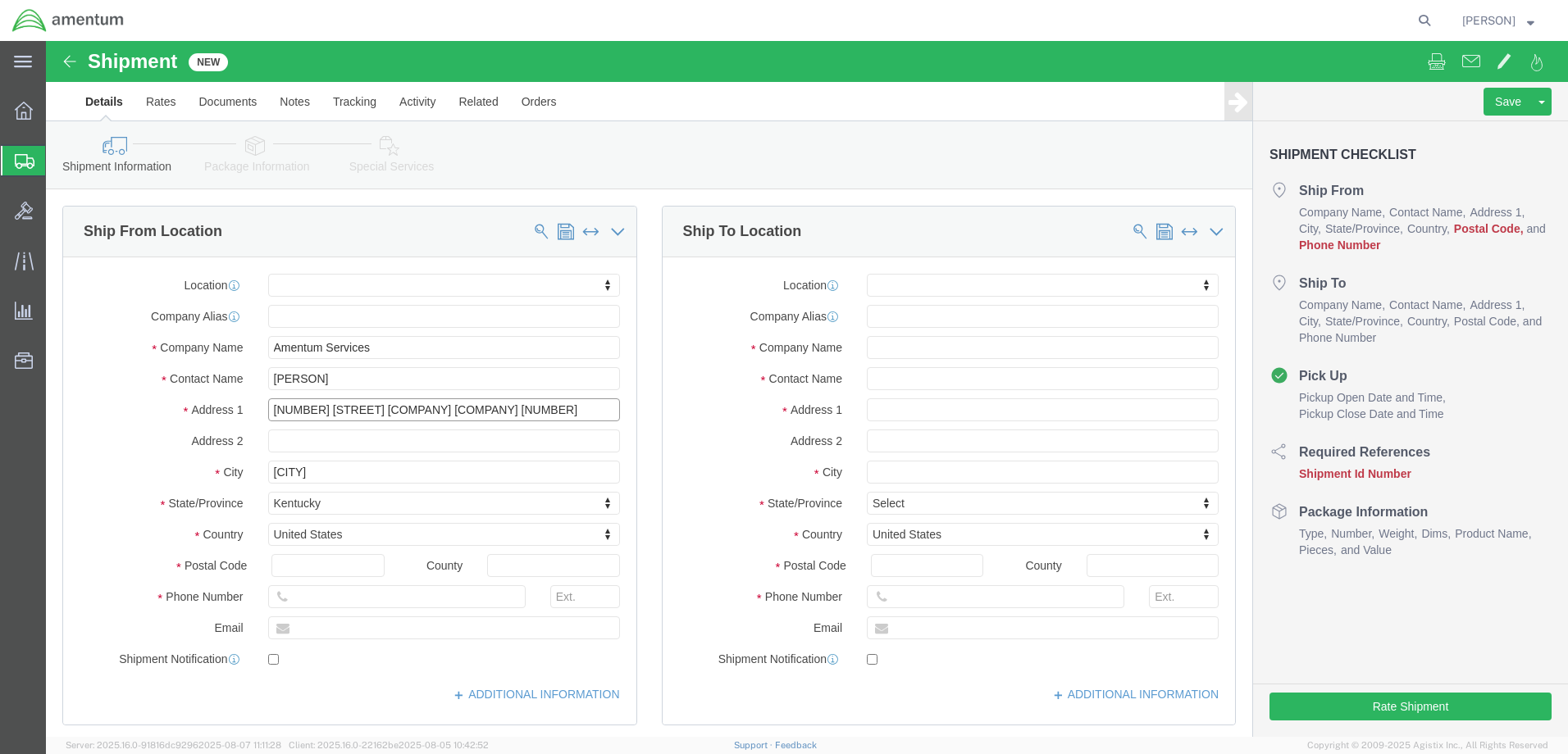 type on "[NUMBER] [STREET] [COMPANY] [COMPANY] [NUMBER]" 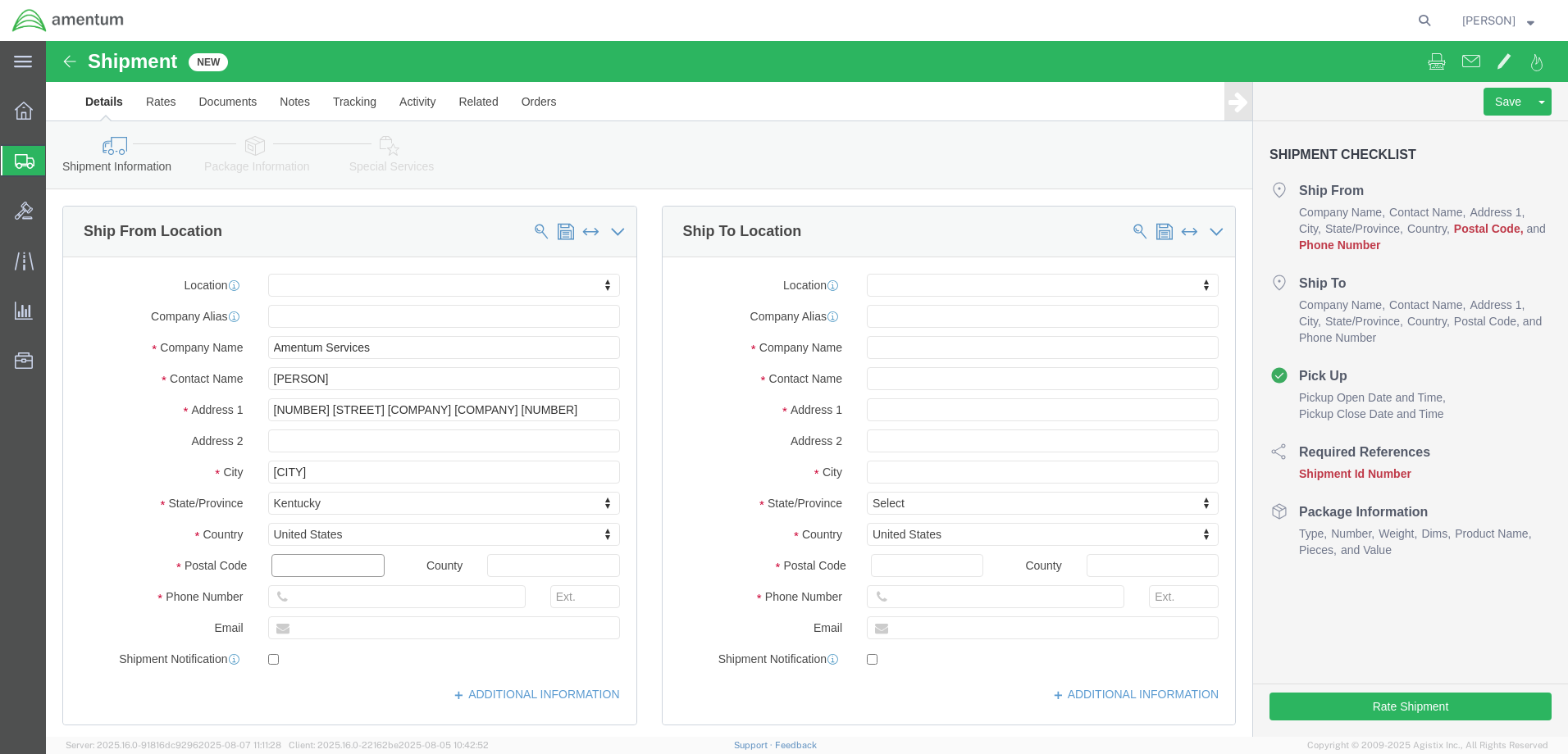 click 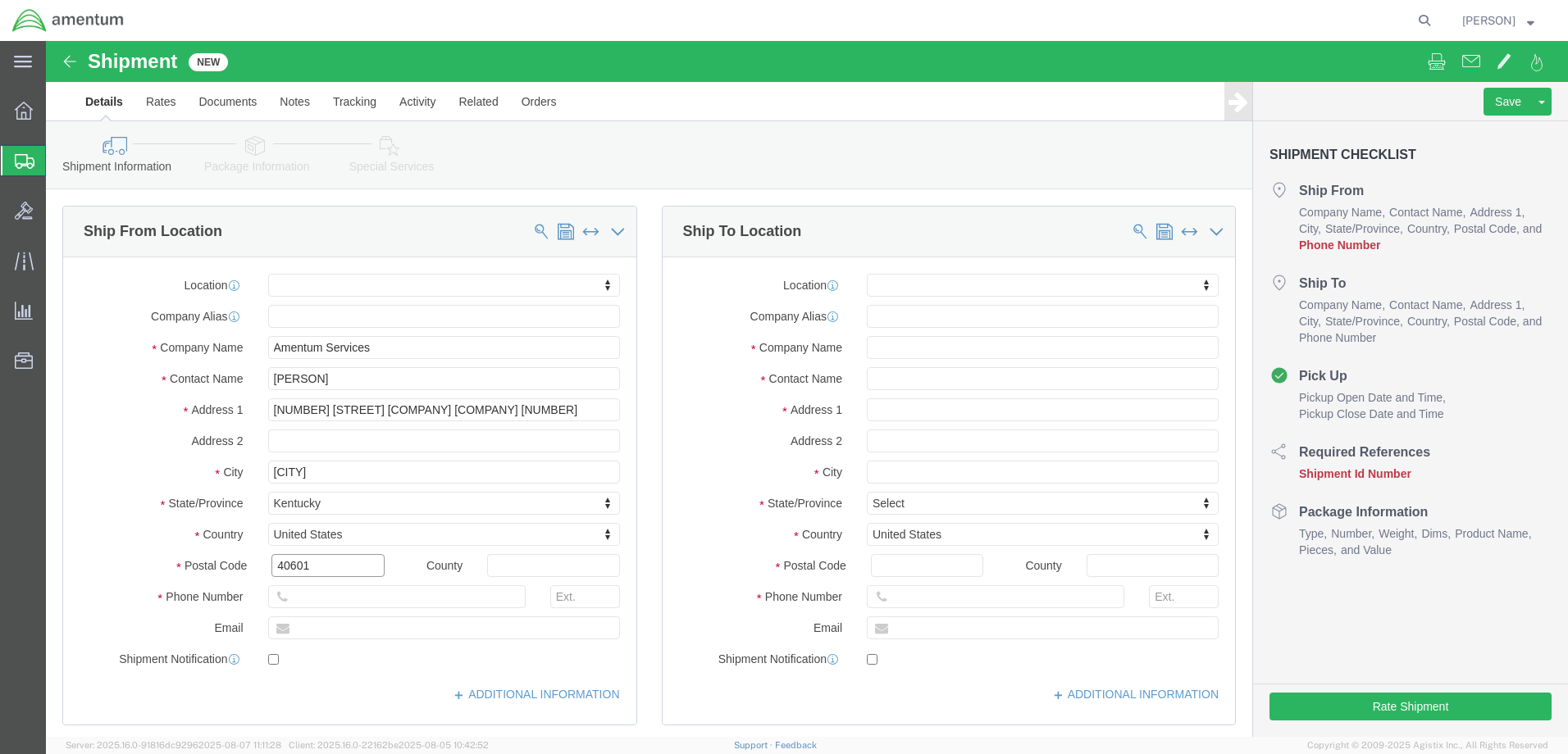 type on "40601" 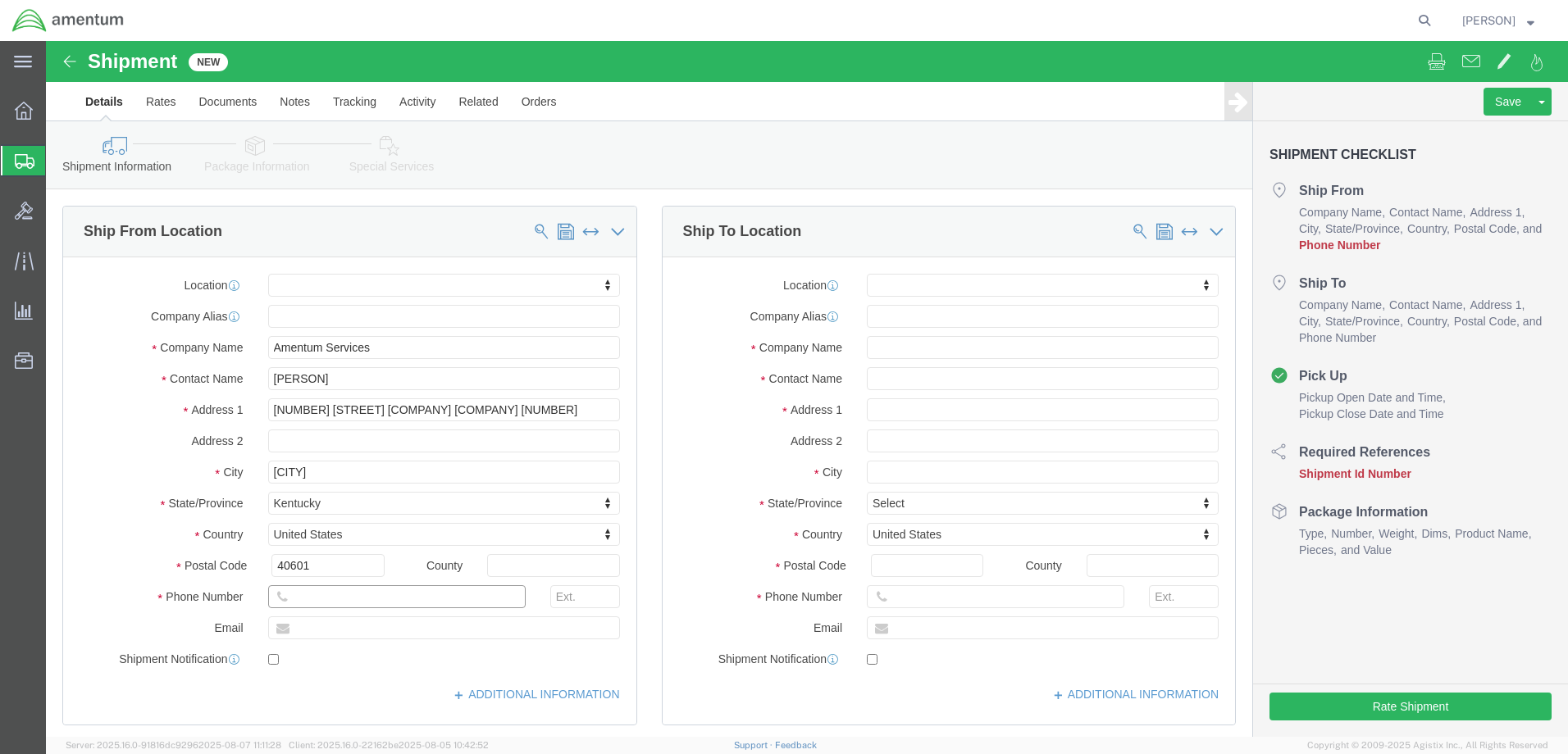 click 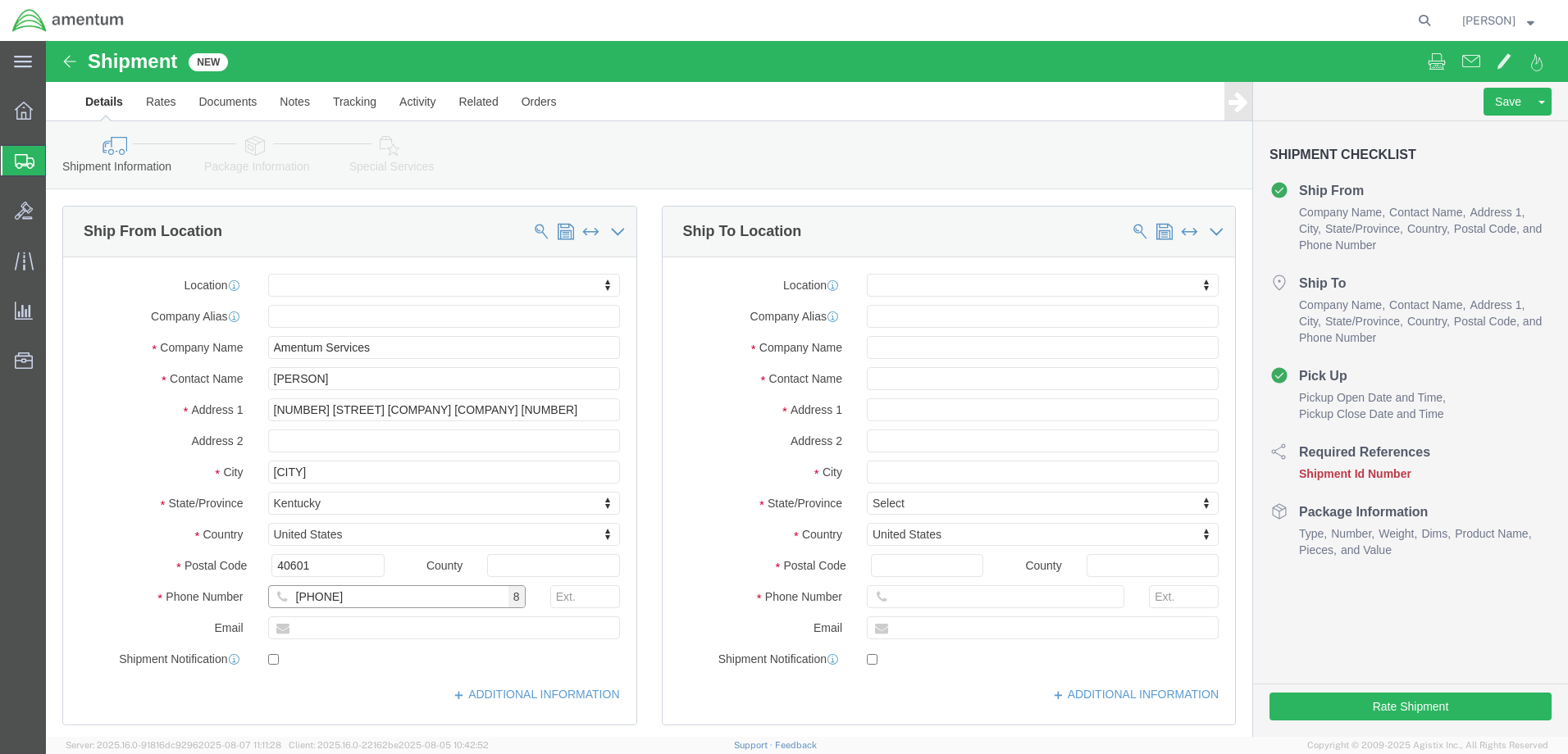 type on "[PHONE]" 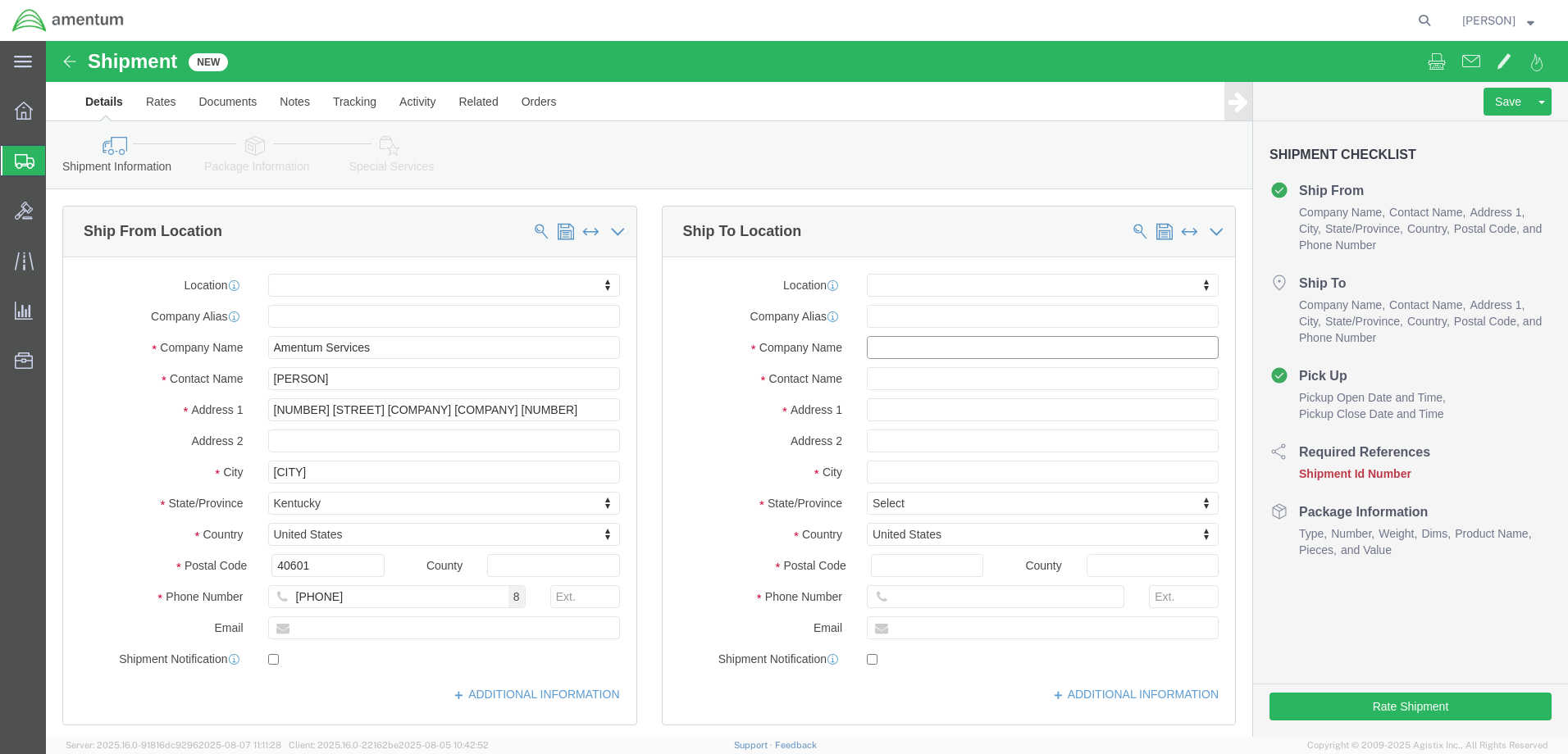 click 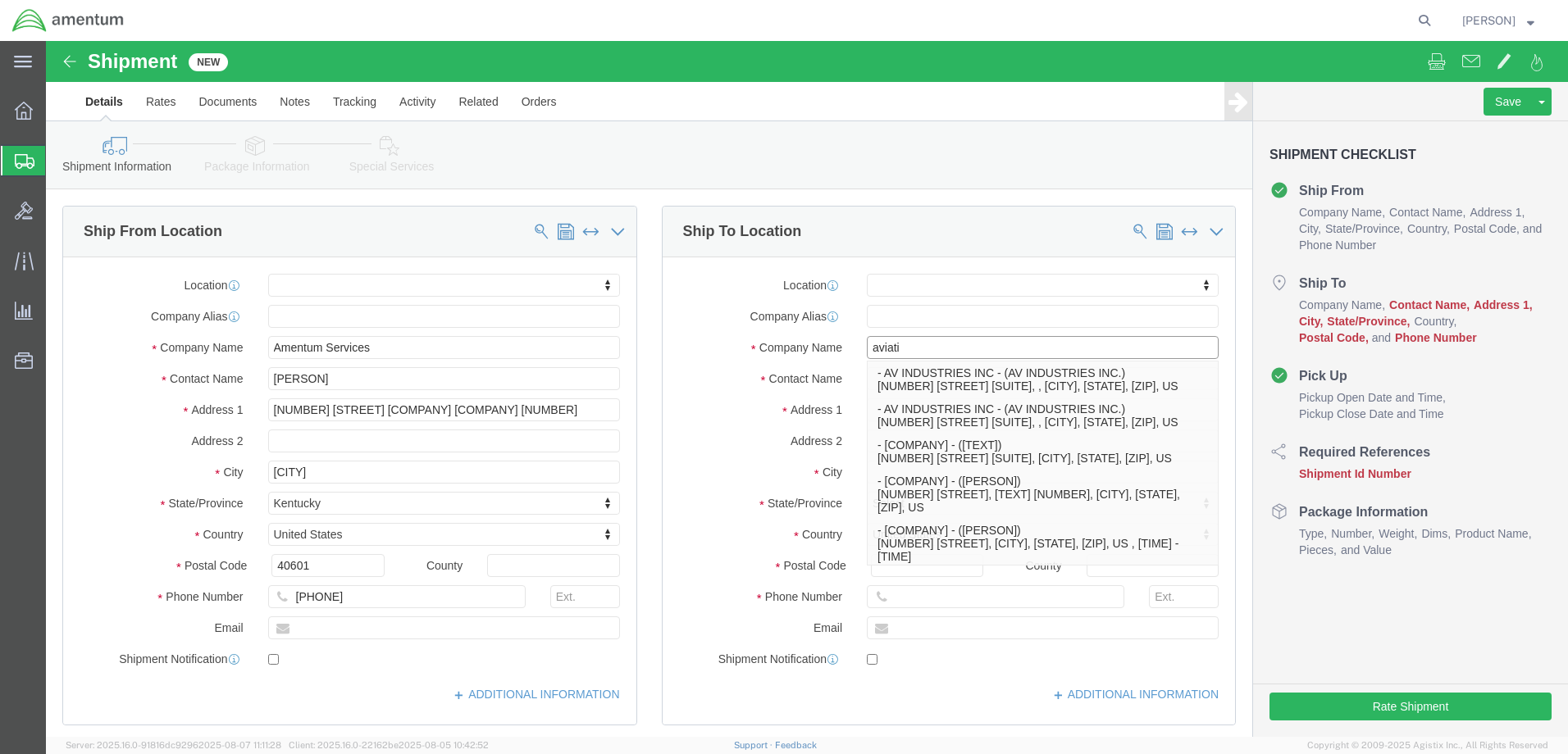 type on "aviatio" 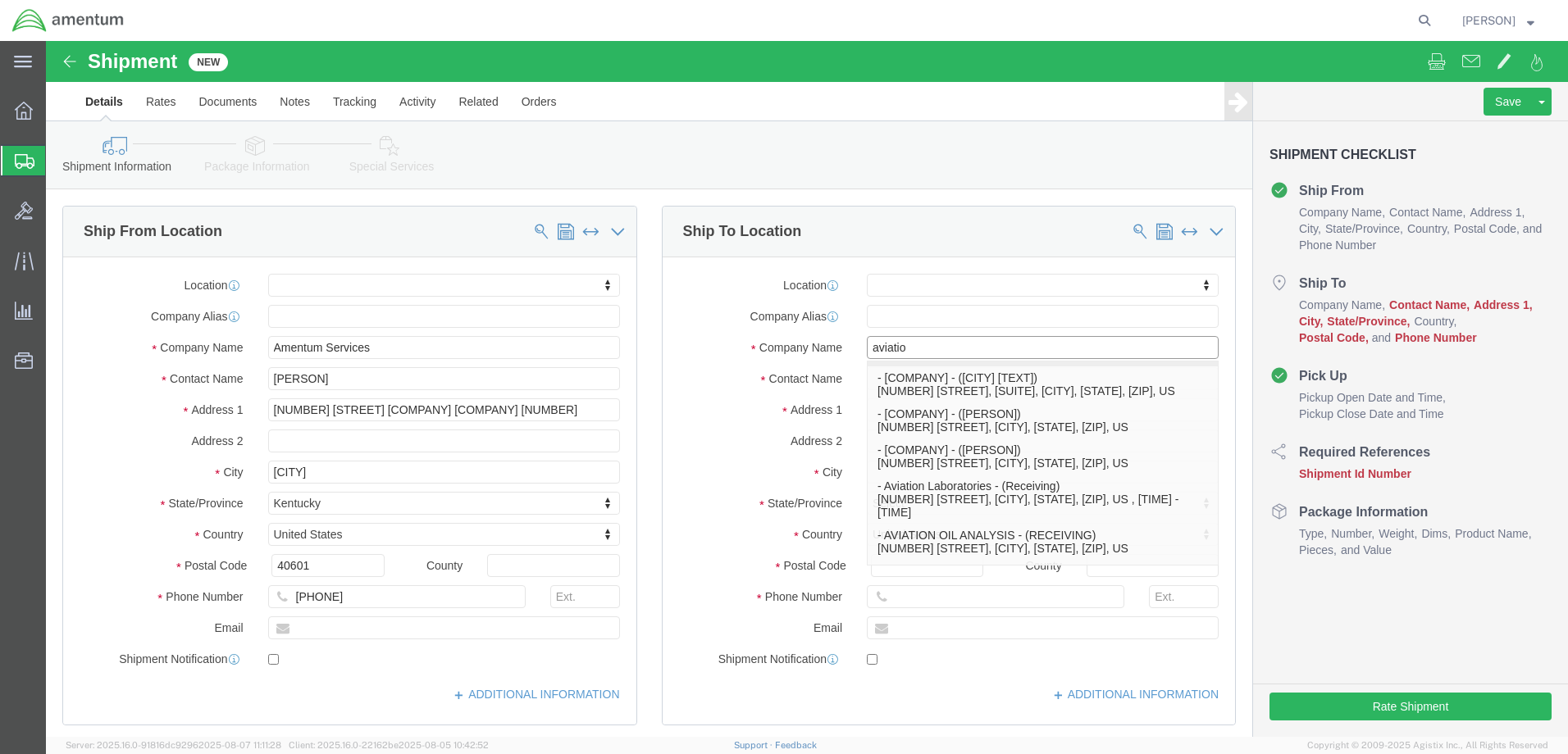 scroll, scrollTop: 246, scrollLeft: 0, axis: vertical 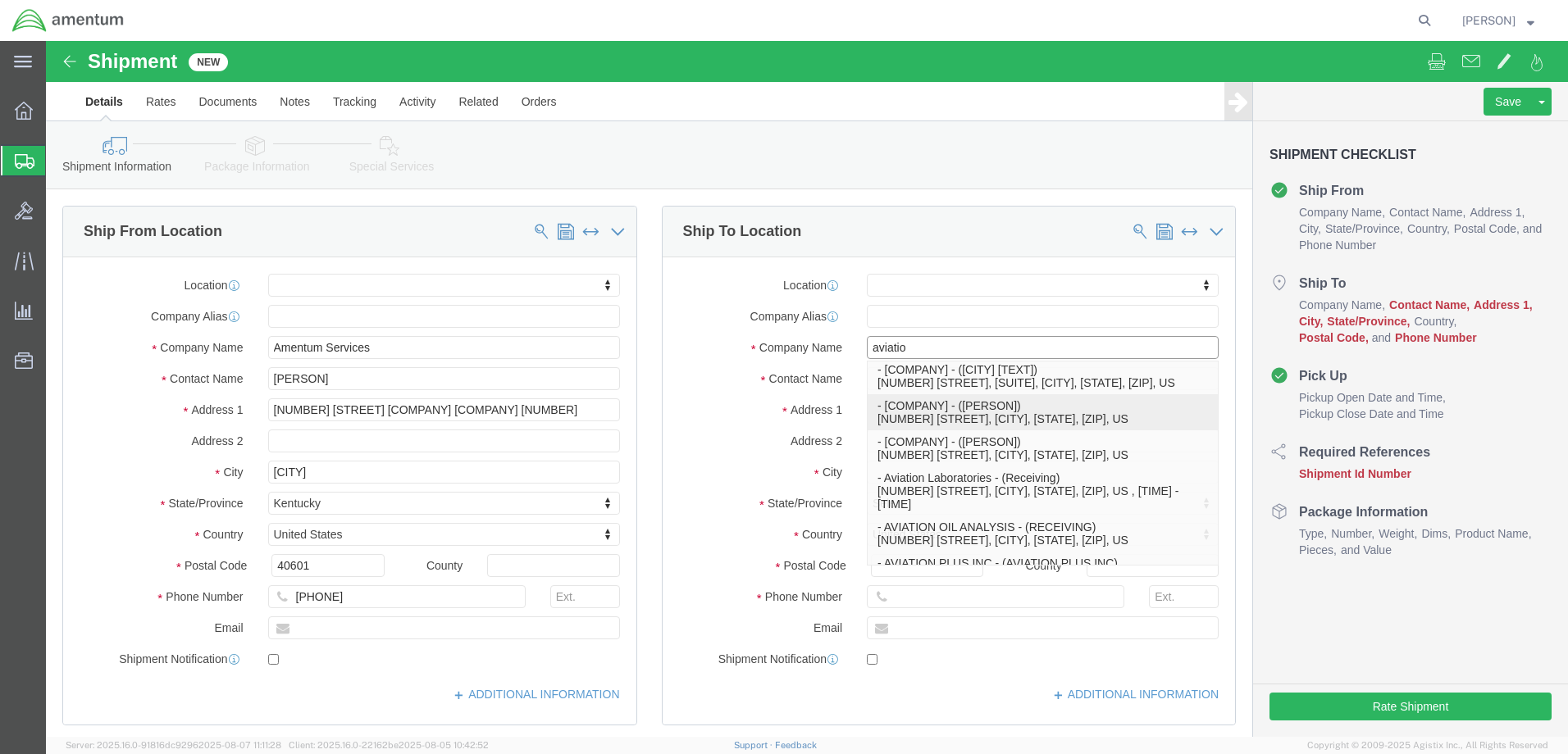 click on "- [COMPANY] - ([PERSON]) [NUMBER] [STREET], [CITY], [STATE], [ZIP], US" 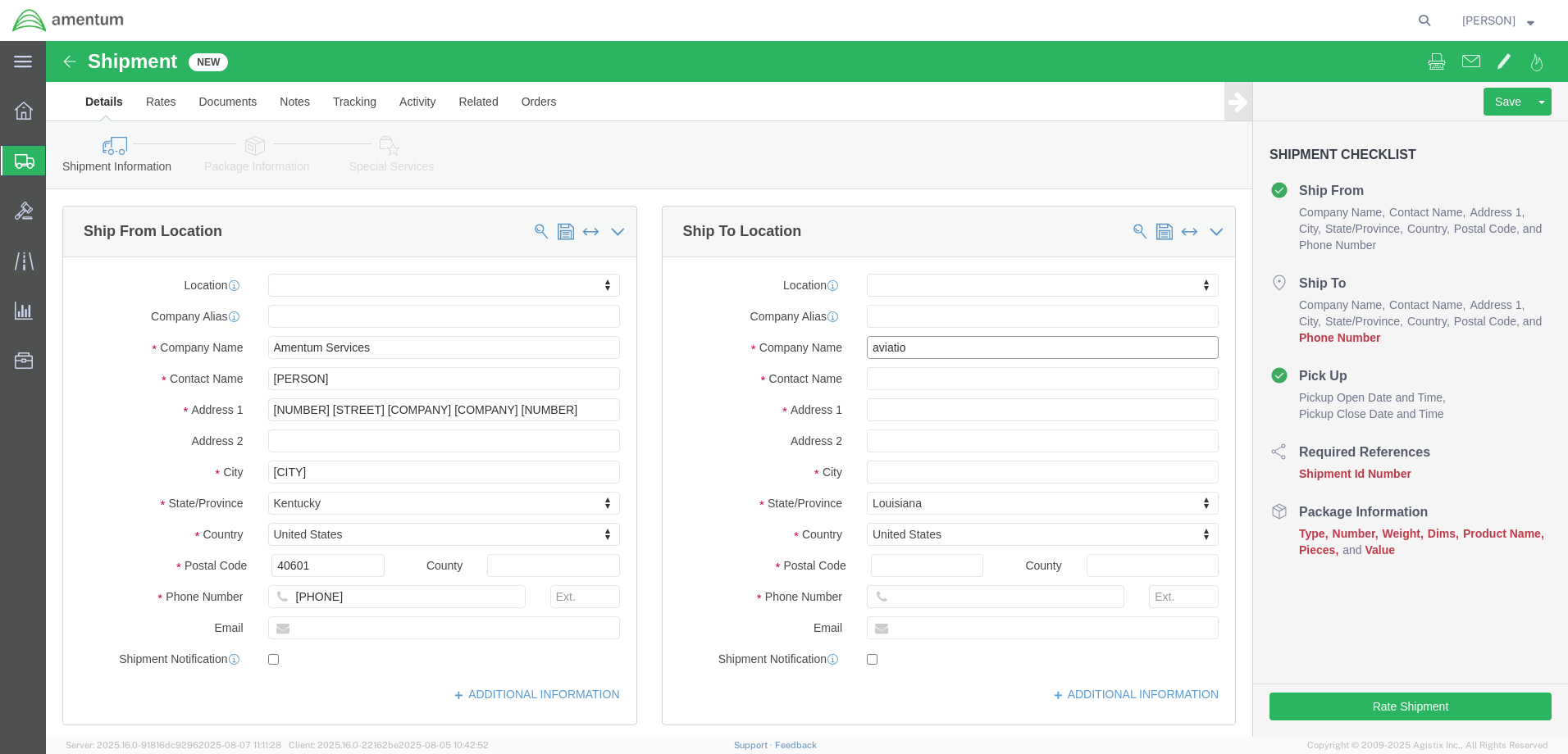 type on "Aviation Laboratories" 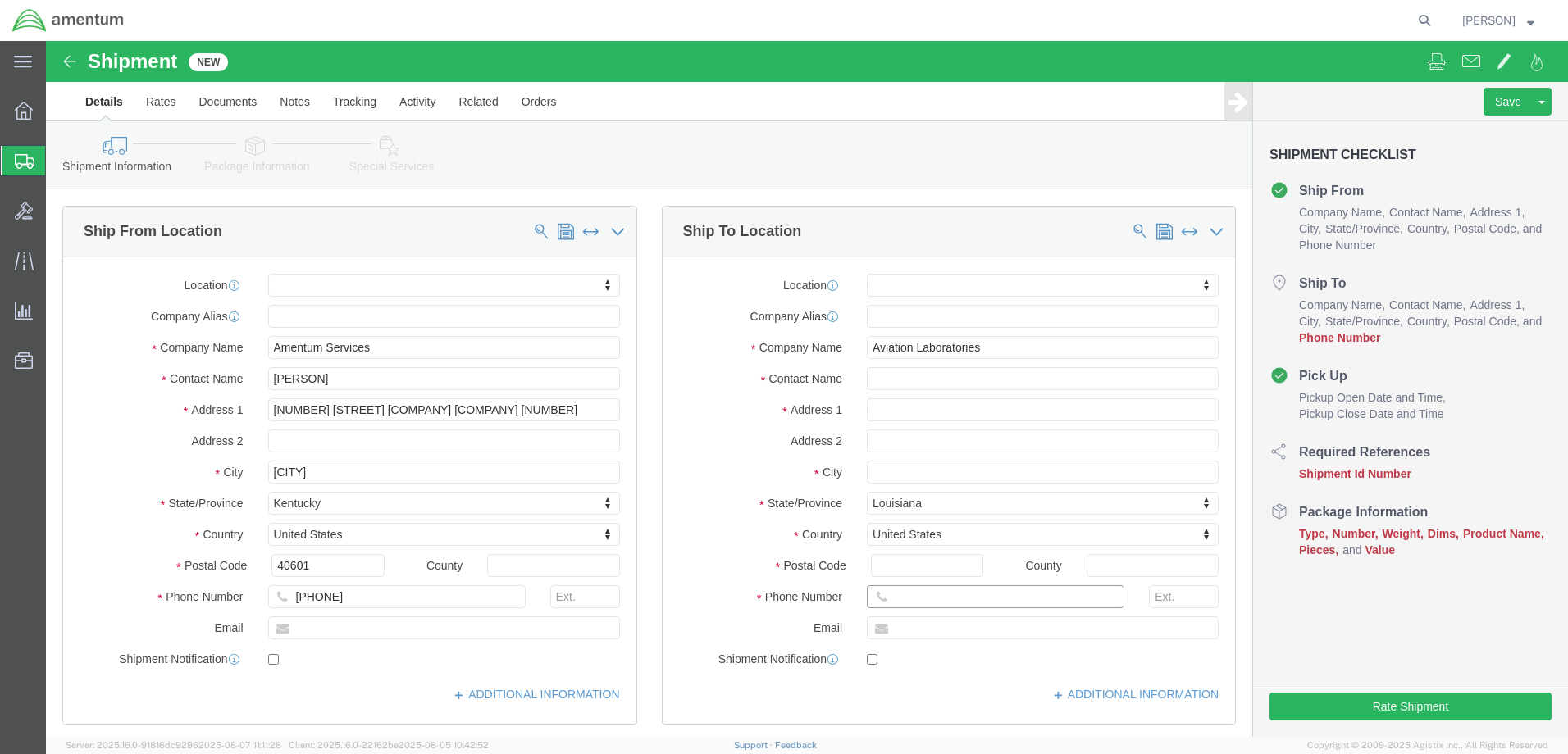 click 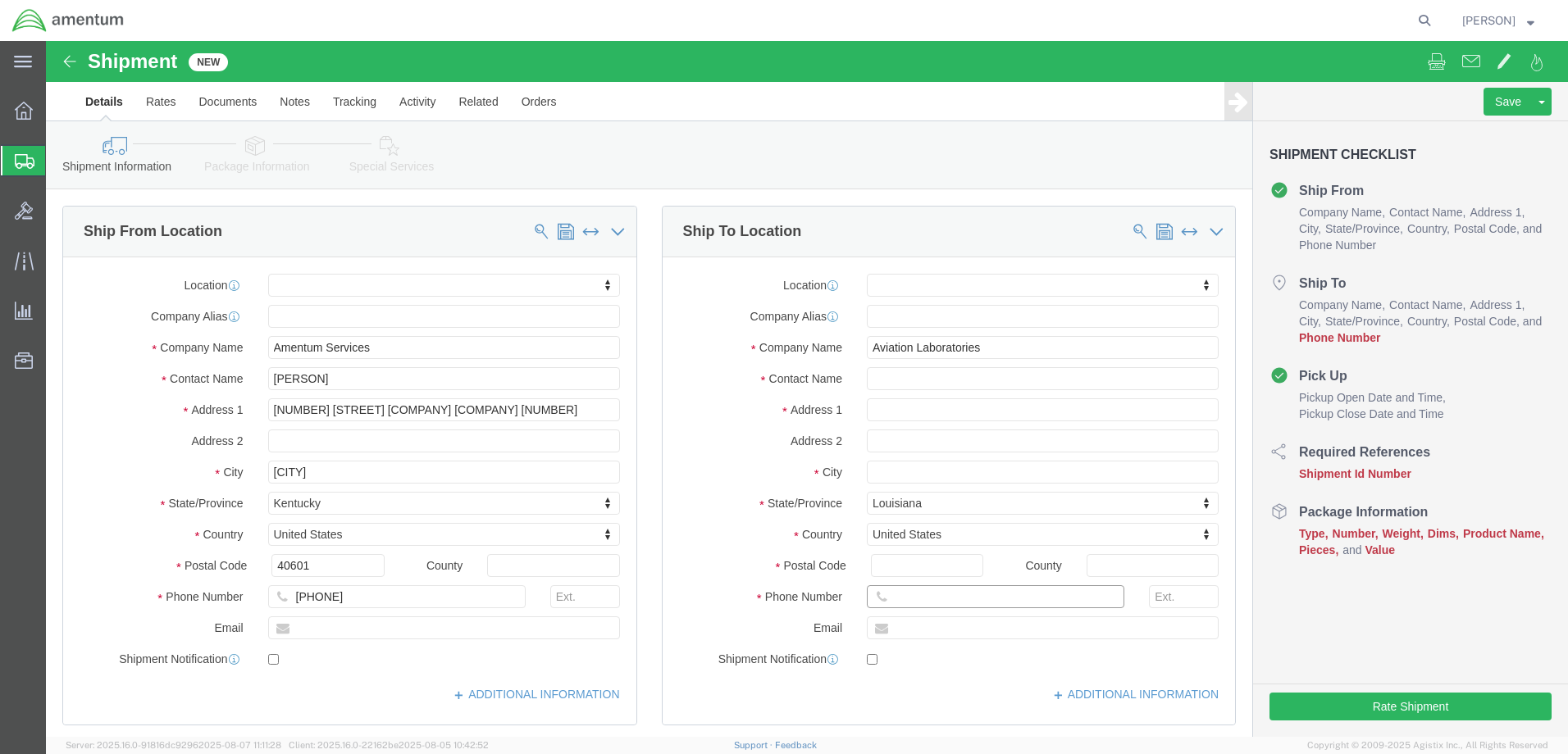 type on "([PHONE])" 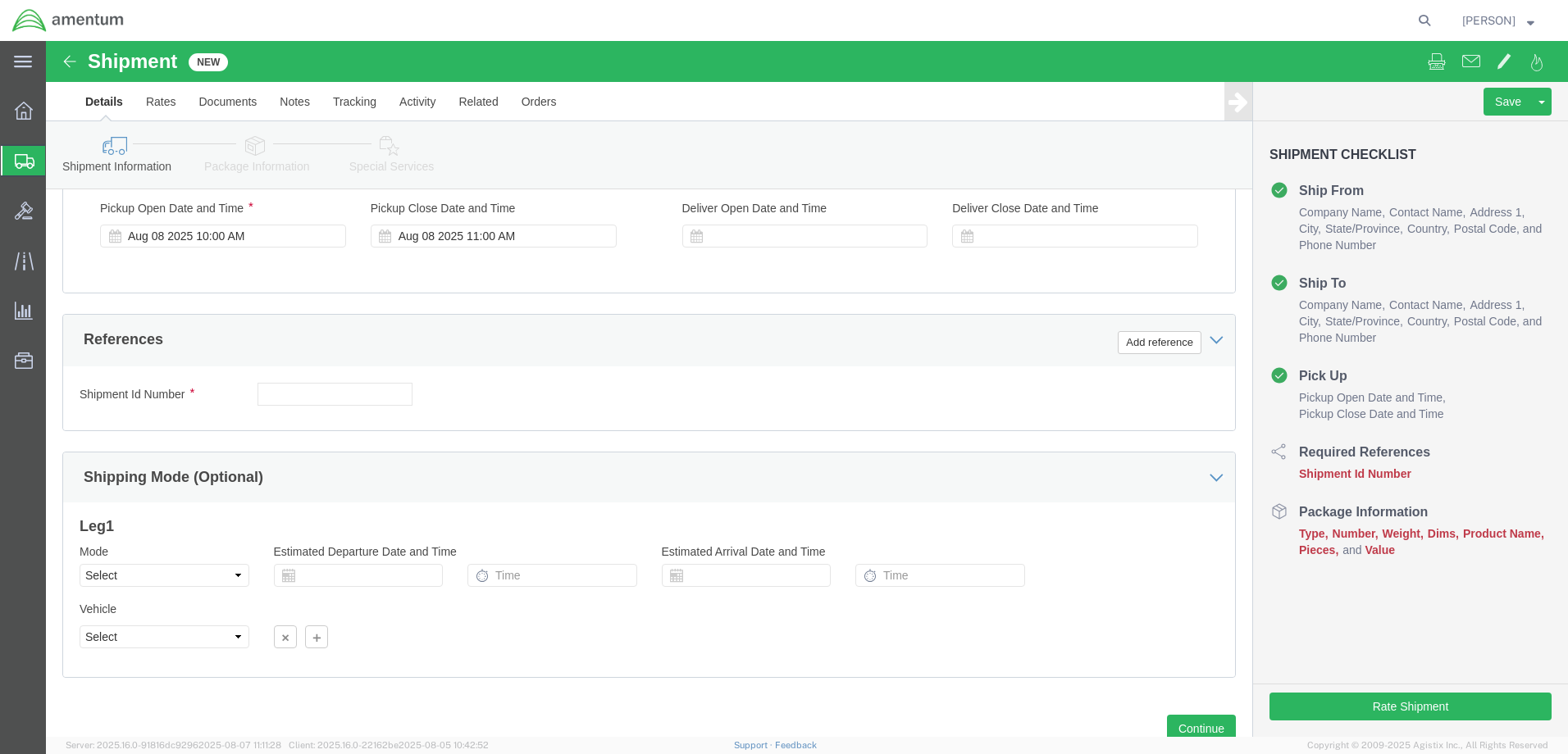 scroll, scrollTop: 711, scrollLeft: 0, axis: vertical 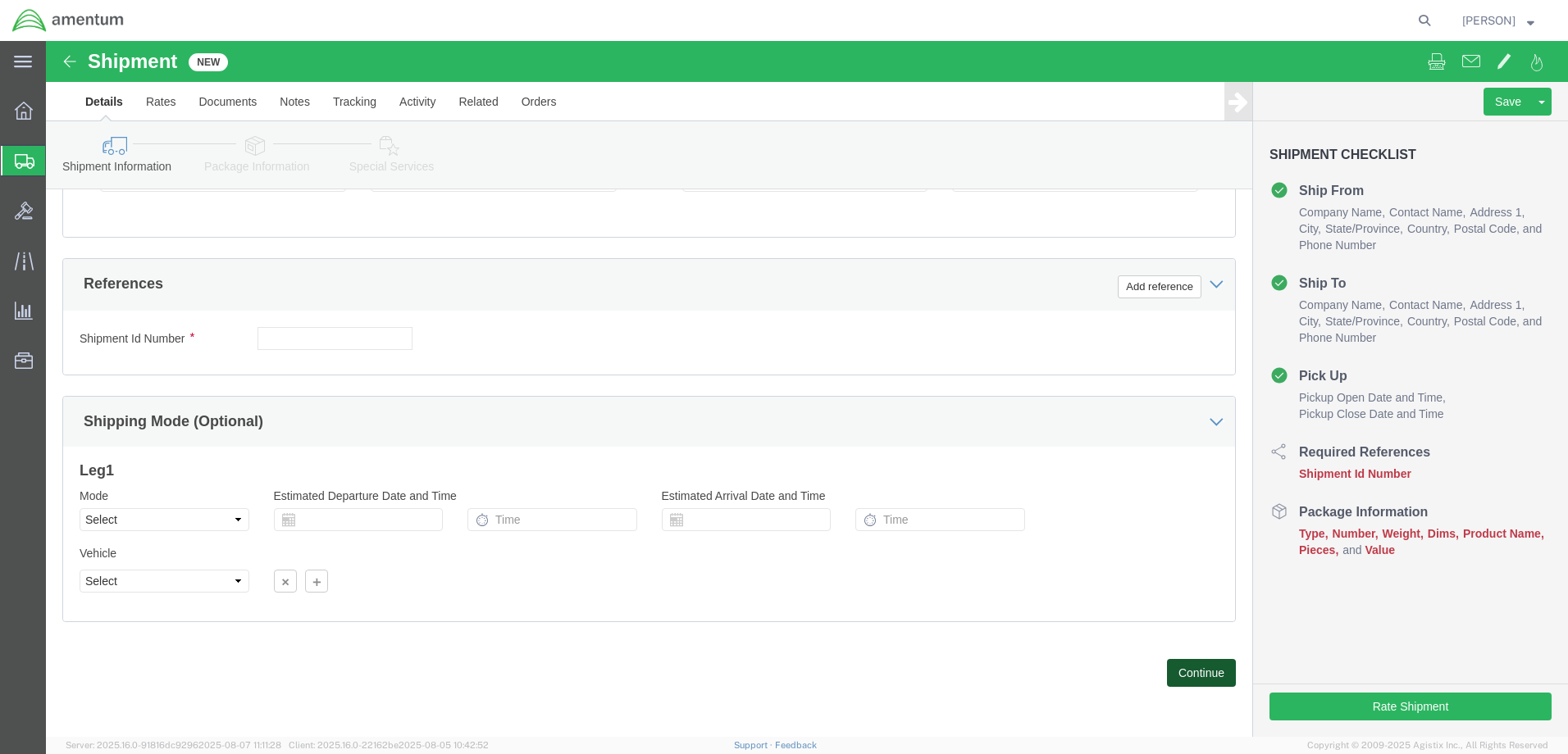 click on "Continue" 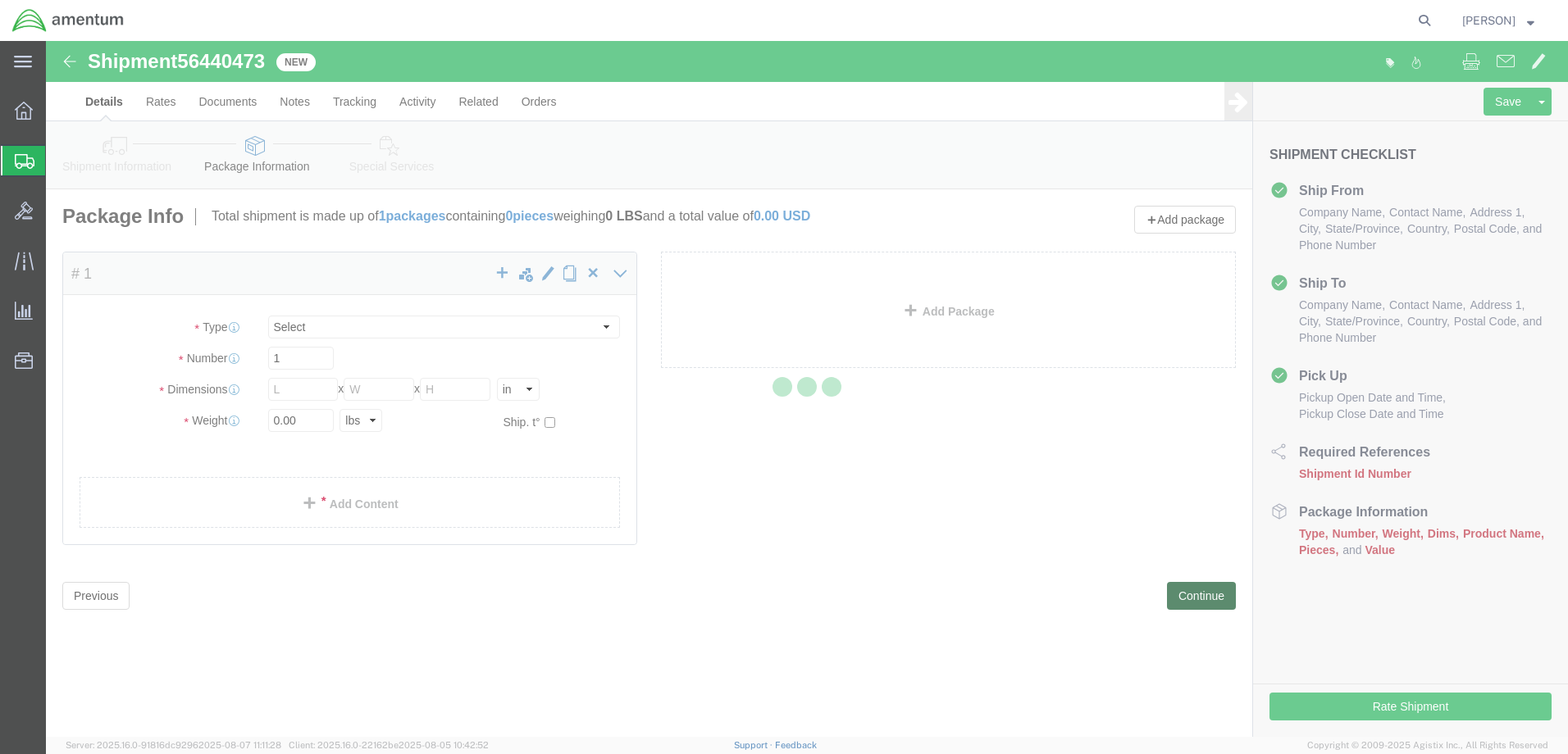 scroll, scrollTop: 0, scrollLeft: 0, axis: both 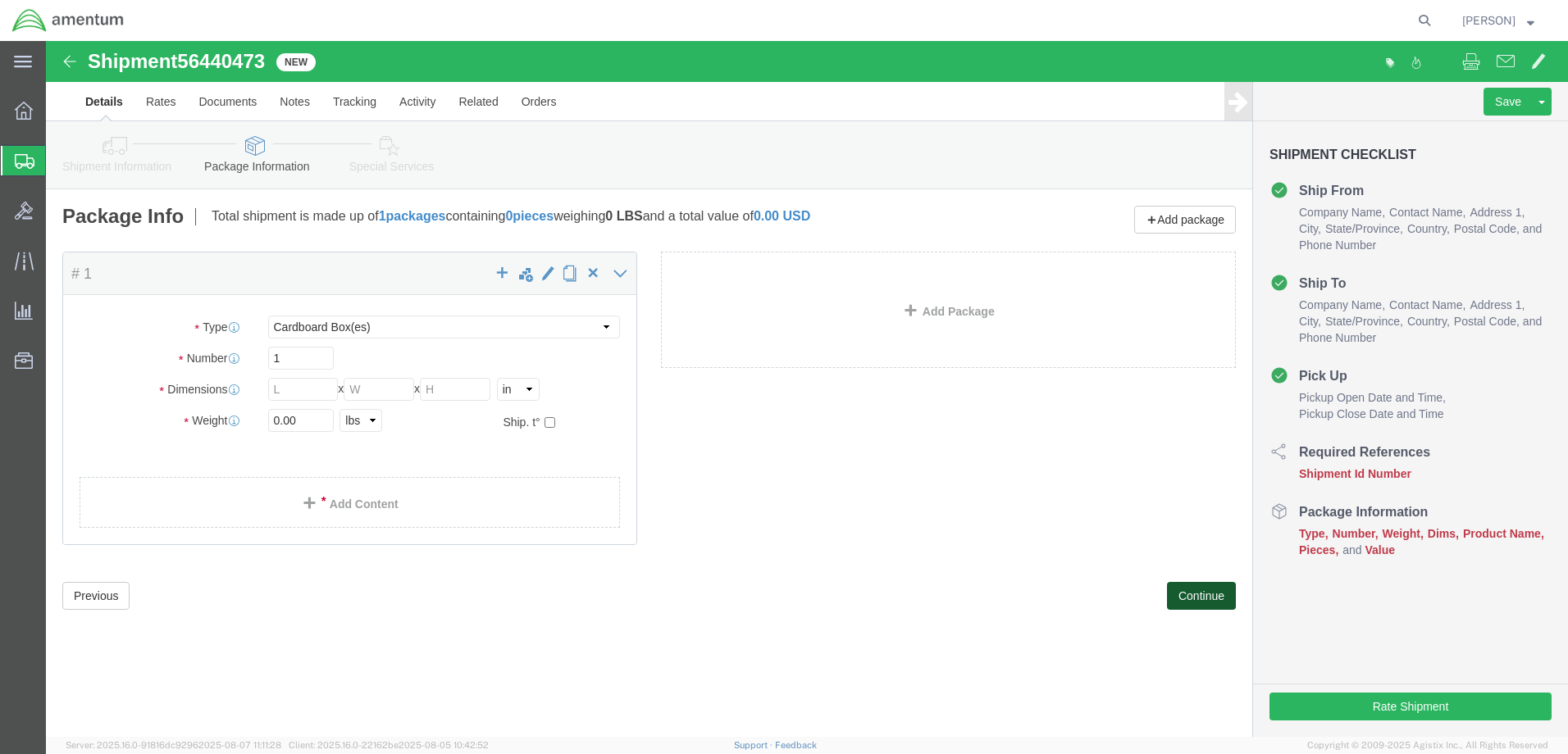 click on "Continue" 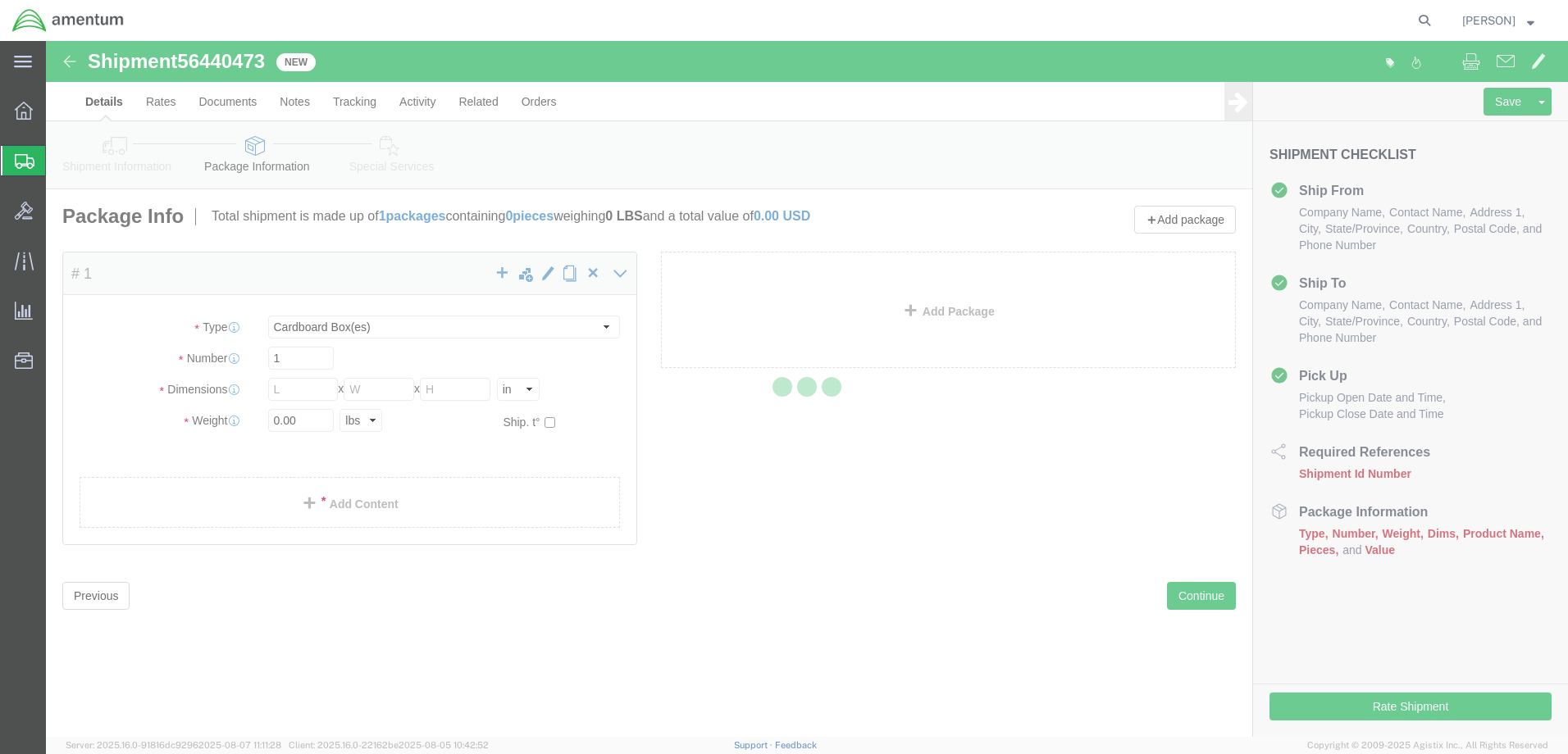 select 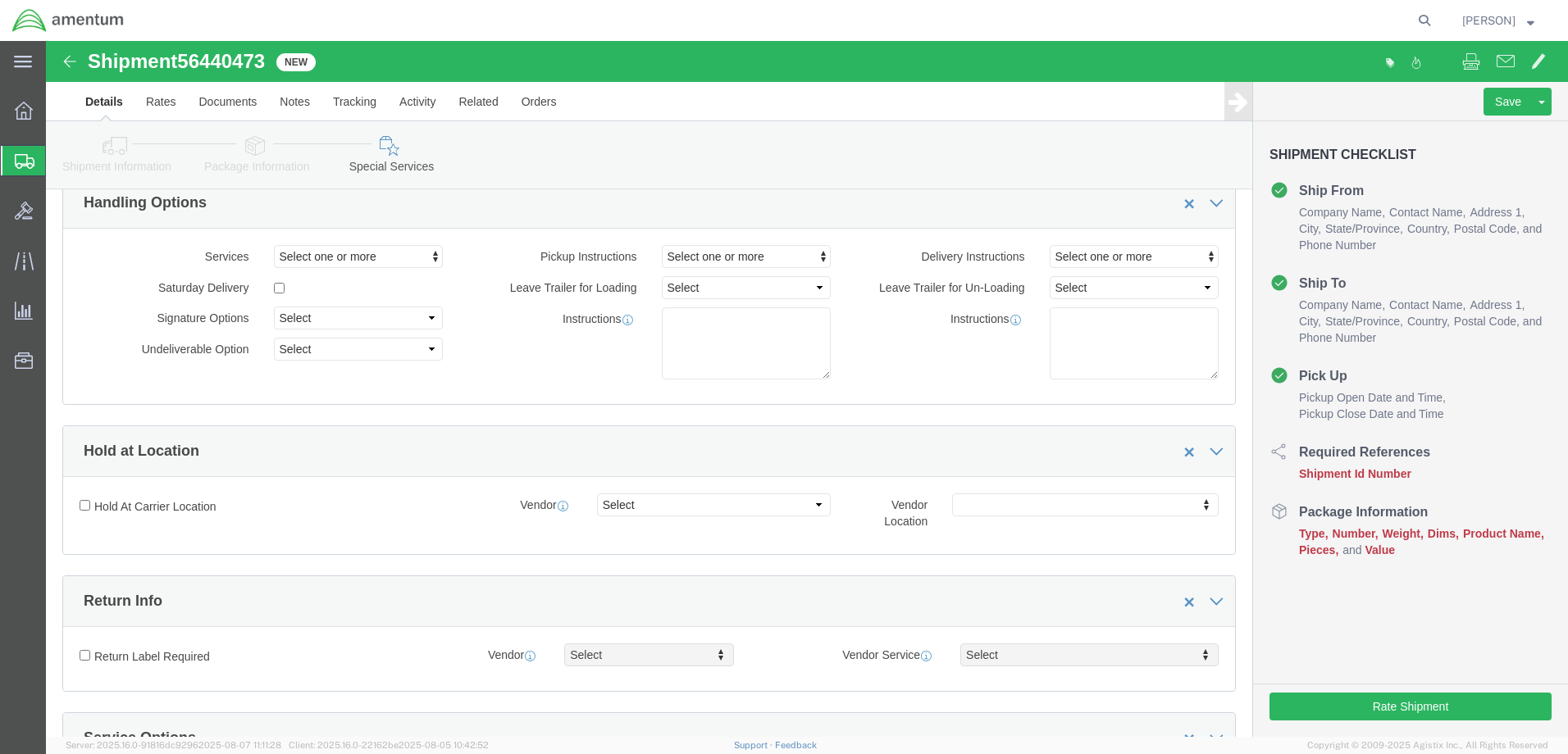 scroll, scrollTop: 0, scrollLeft: 0, axis: both 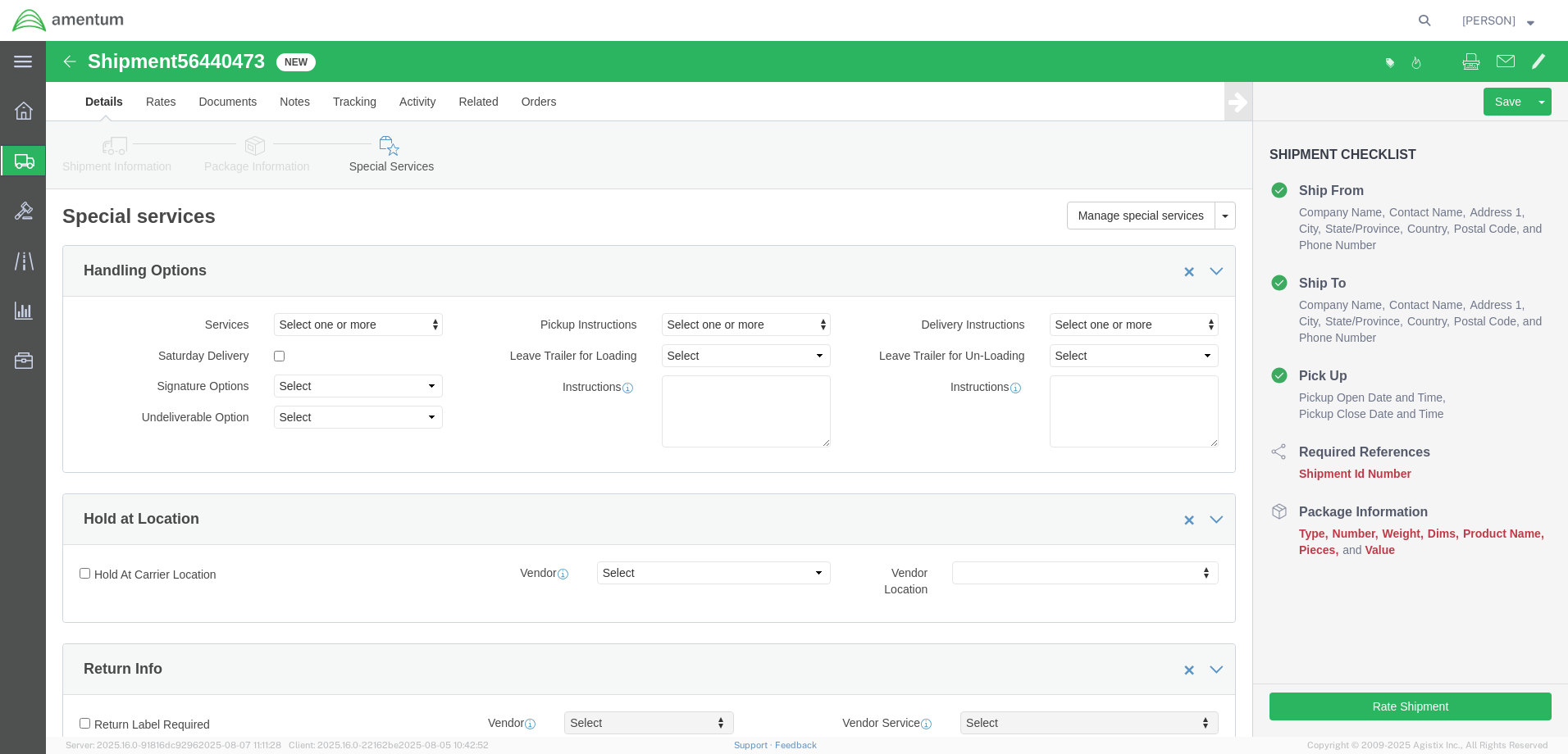 click 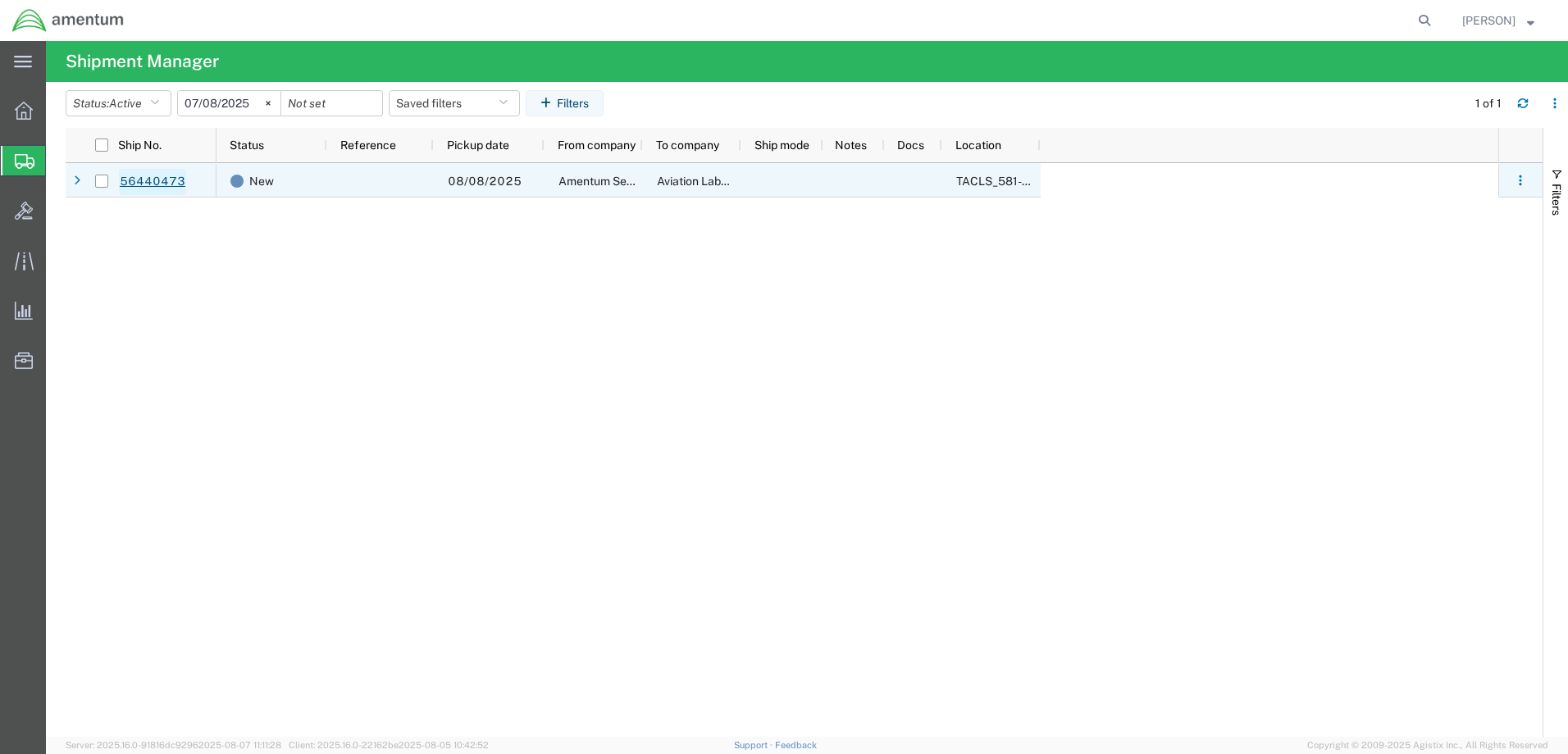click on "56440473" 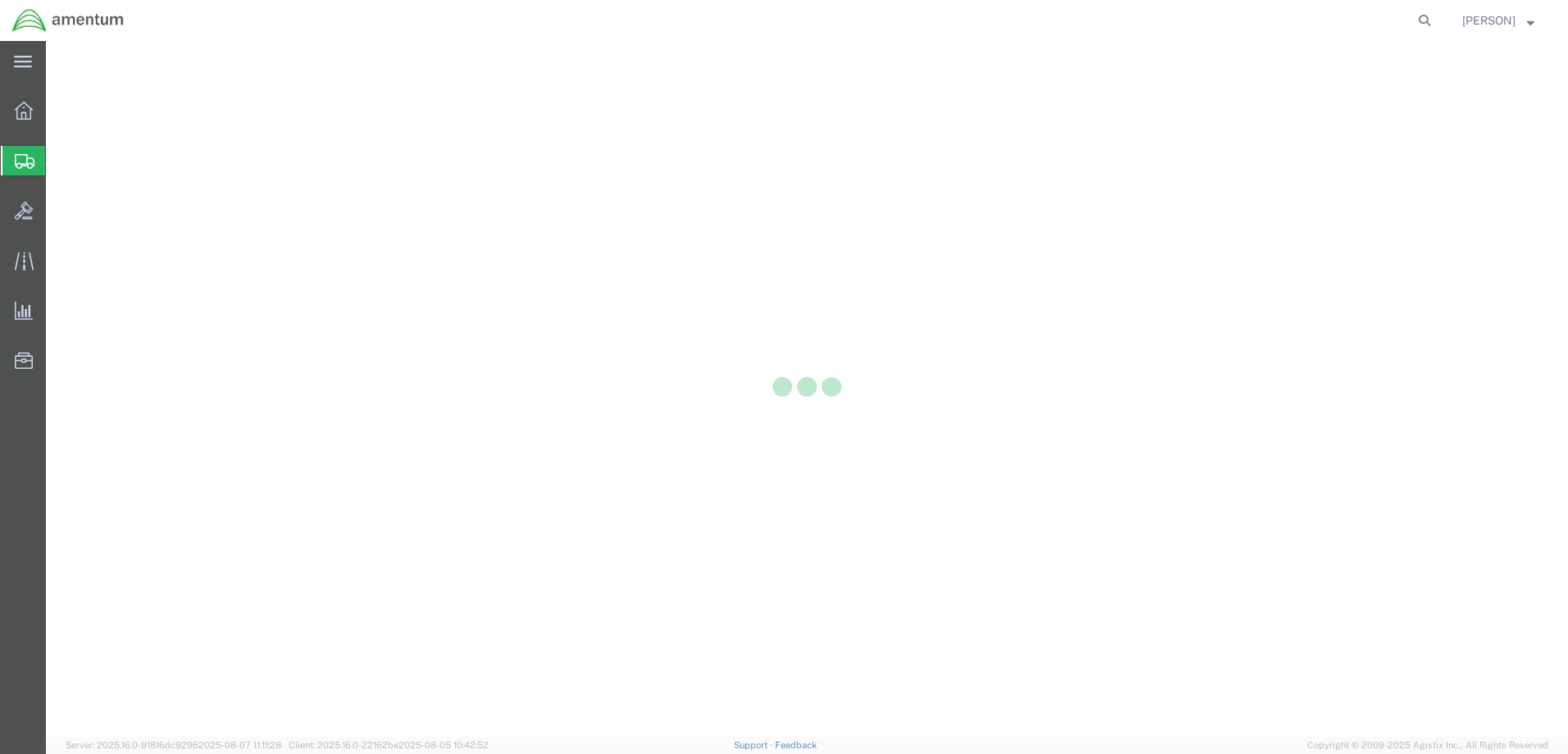 scroll, scrollTop: 0, scrollLeft: 0, axis: both 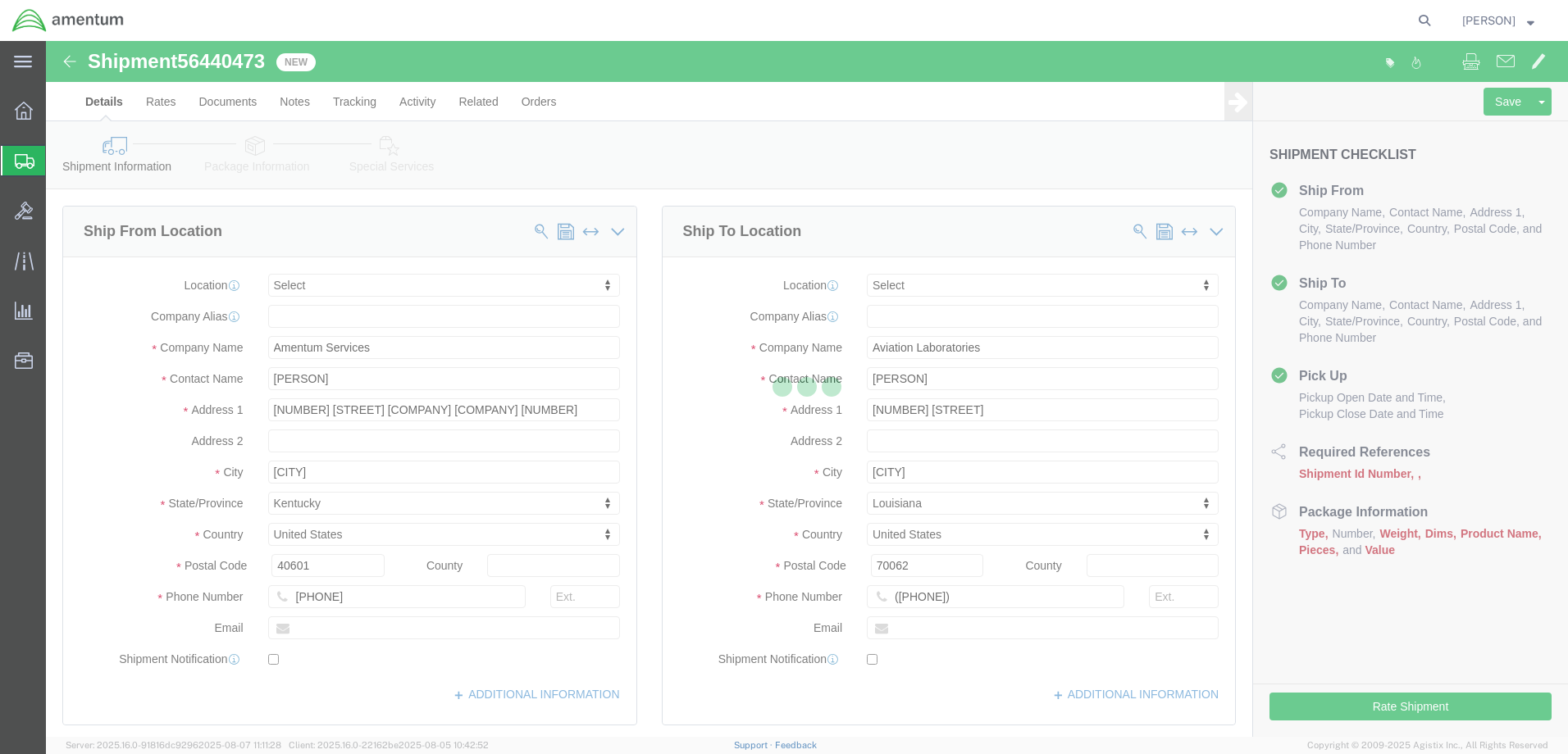 select 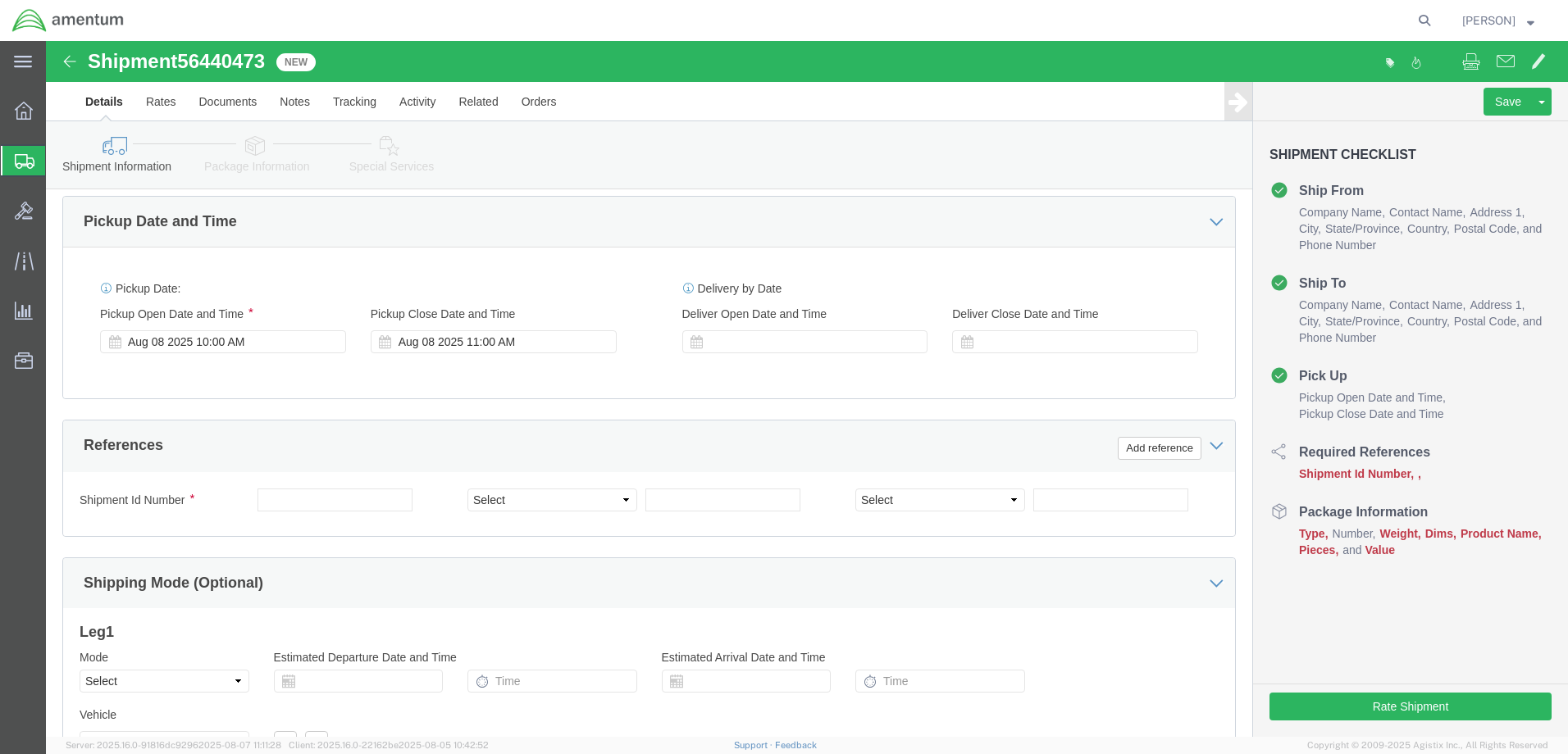 scroll, scrollTop: 574, scrollLeft: 0, axis: vertical 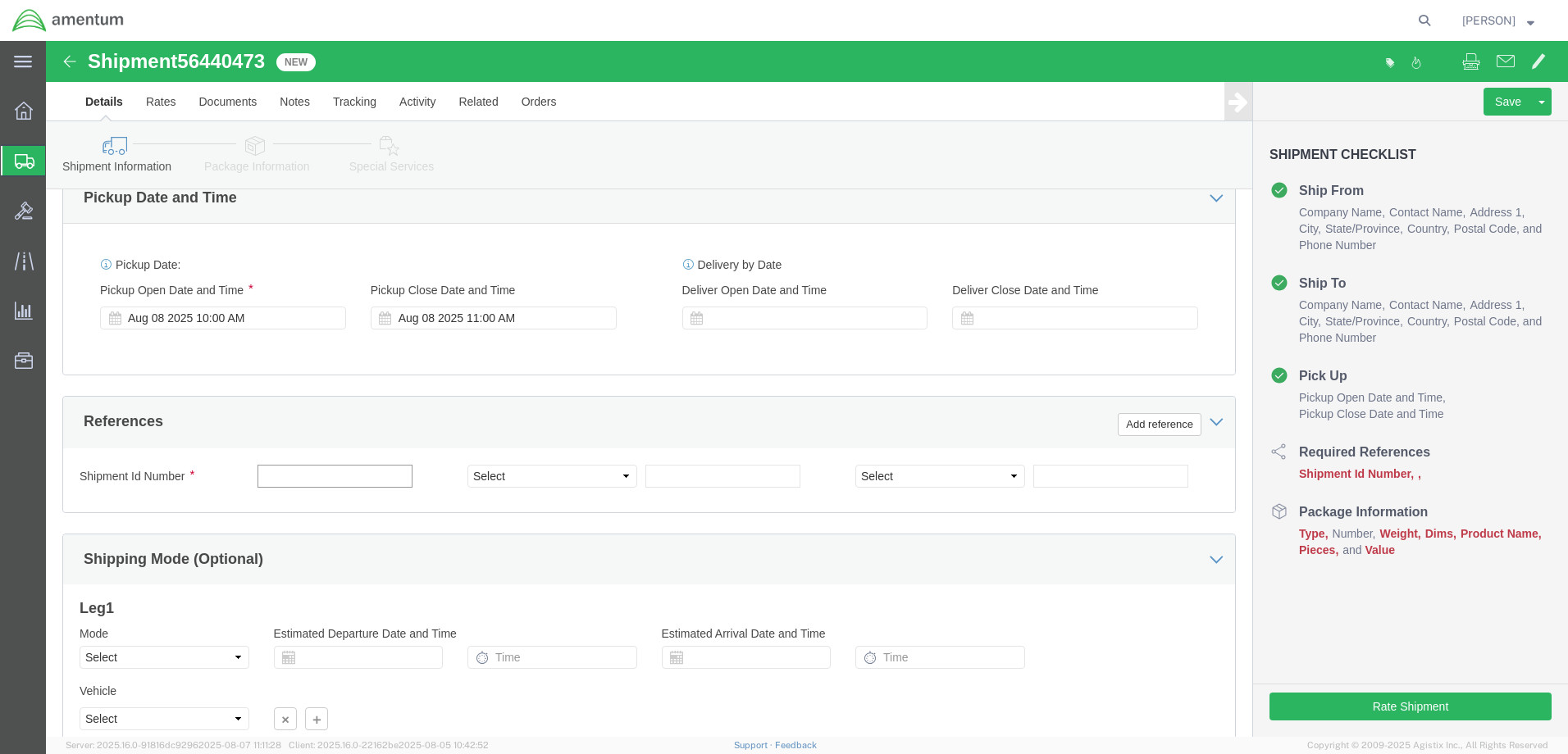 click 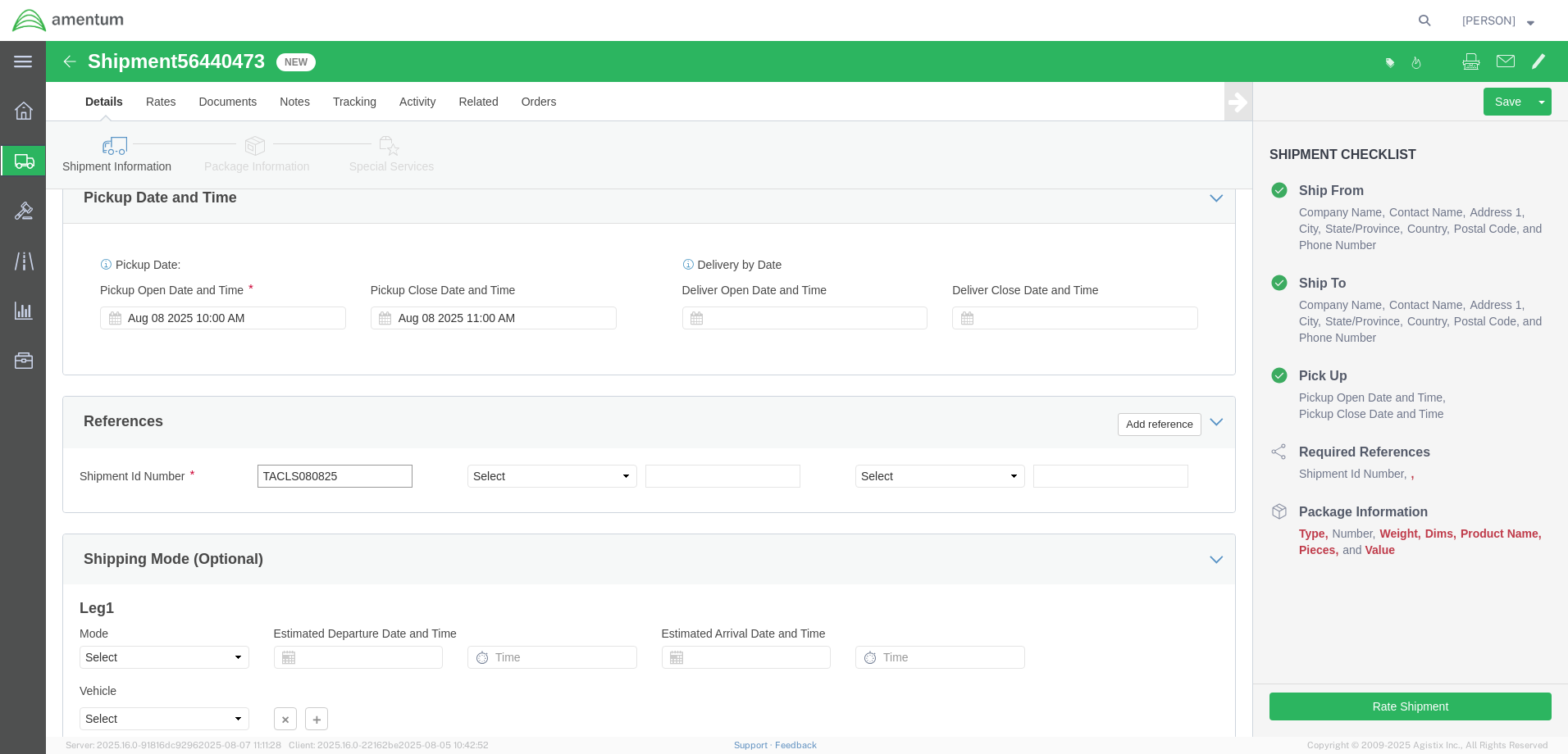 scroll, scrollTop: 656, scrollLeft: 0, axis: vertical 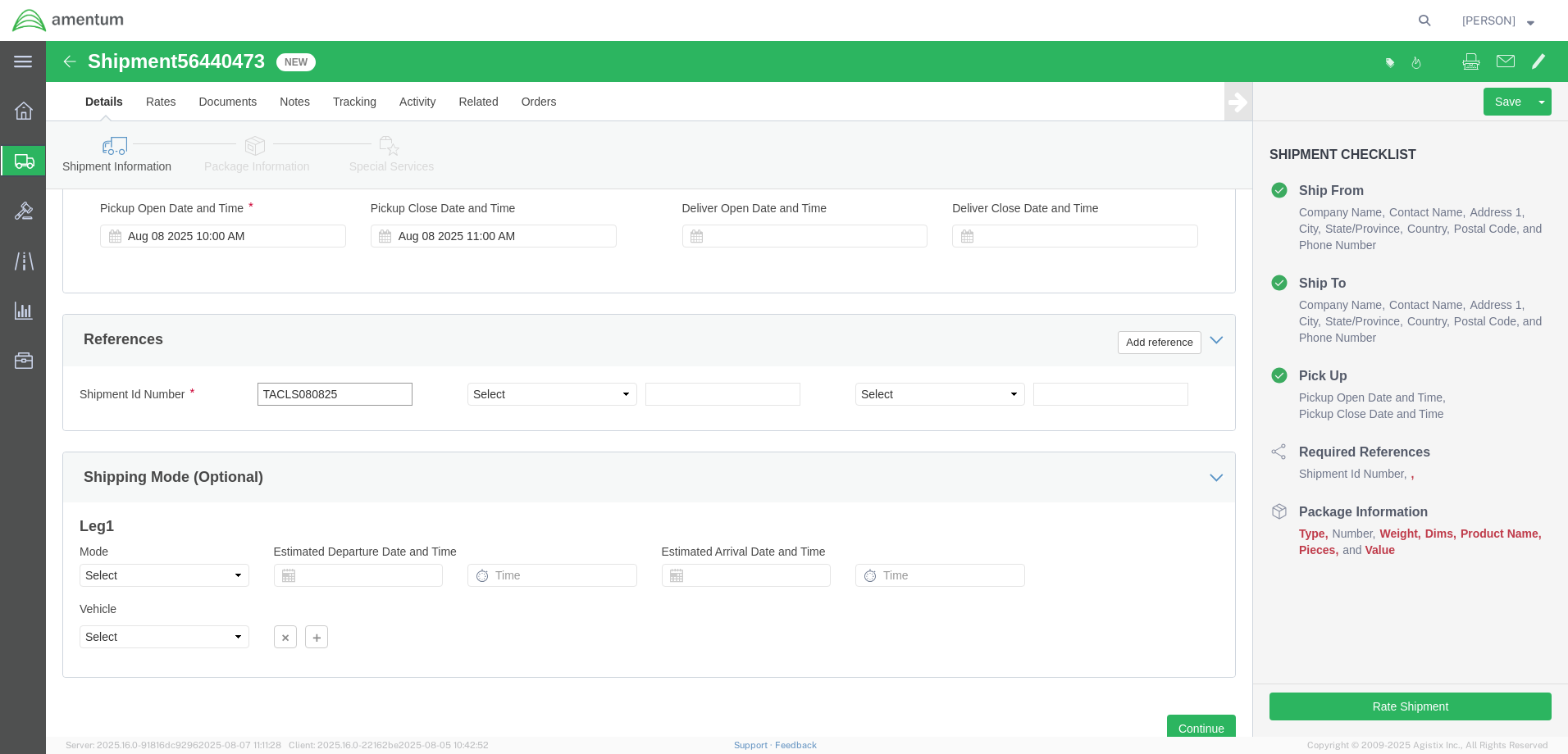 type on "TACLS080825" 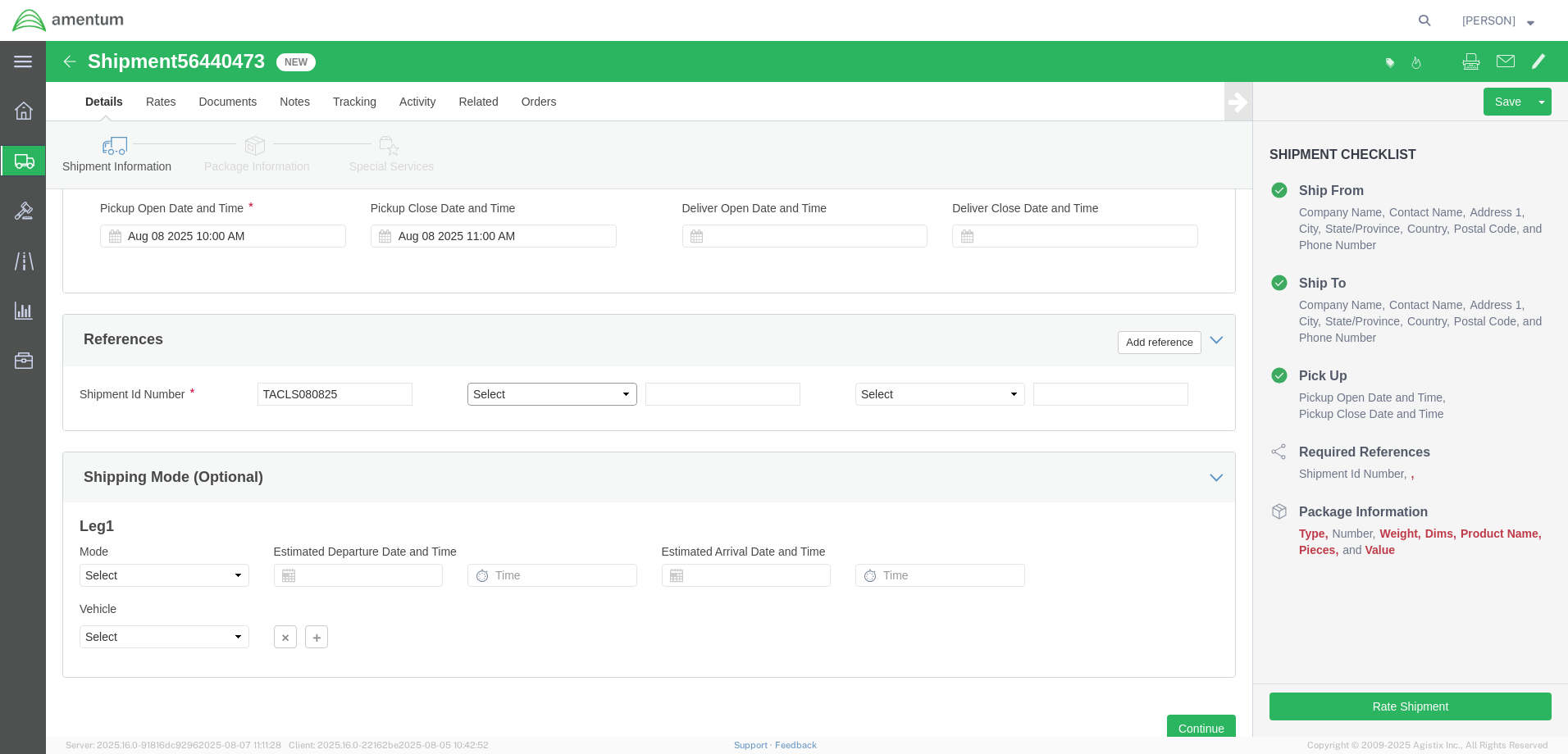 click on "Select Account Type Activity ID Airline Appointment Number ASN Batch Request # Bill Of Lading Bin Booking Number Booking Request ID Cancel Pickup Location CBP Entry No Claim Container Number Customer Ref Delivery Number Department Document No Expenditure Export Reference Flight Number General GL Code House Airway Bill Internal Requisition Invoice Number ITN No Job Number License Lloyd's Code Lot Number Master Airway Bill Master Tracking Number Material Requisition Order Number Organization Packing Slip Pickup Number Pickup Request PO Line Item No PRO # Problem File Number Project Project Number Protocol Number Purchase Order Quote Number R.M.A. Release Number Route Sales Order Seal Number Serial No Shipment Id Number Shipment Line No Study Number Task Tender ID VAT Number Vessel Name VIN Voyage Number Waybill Number Work Order" 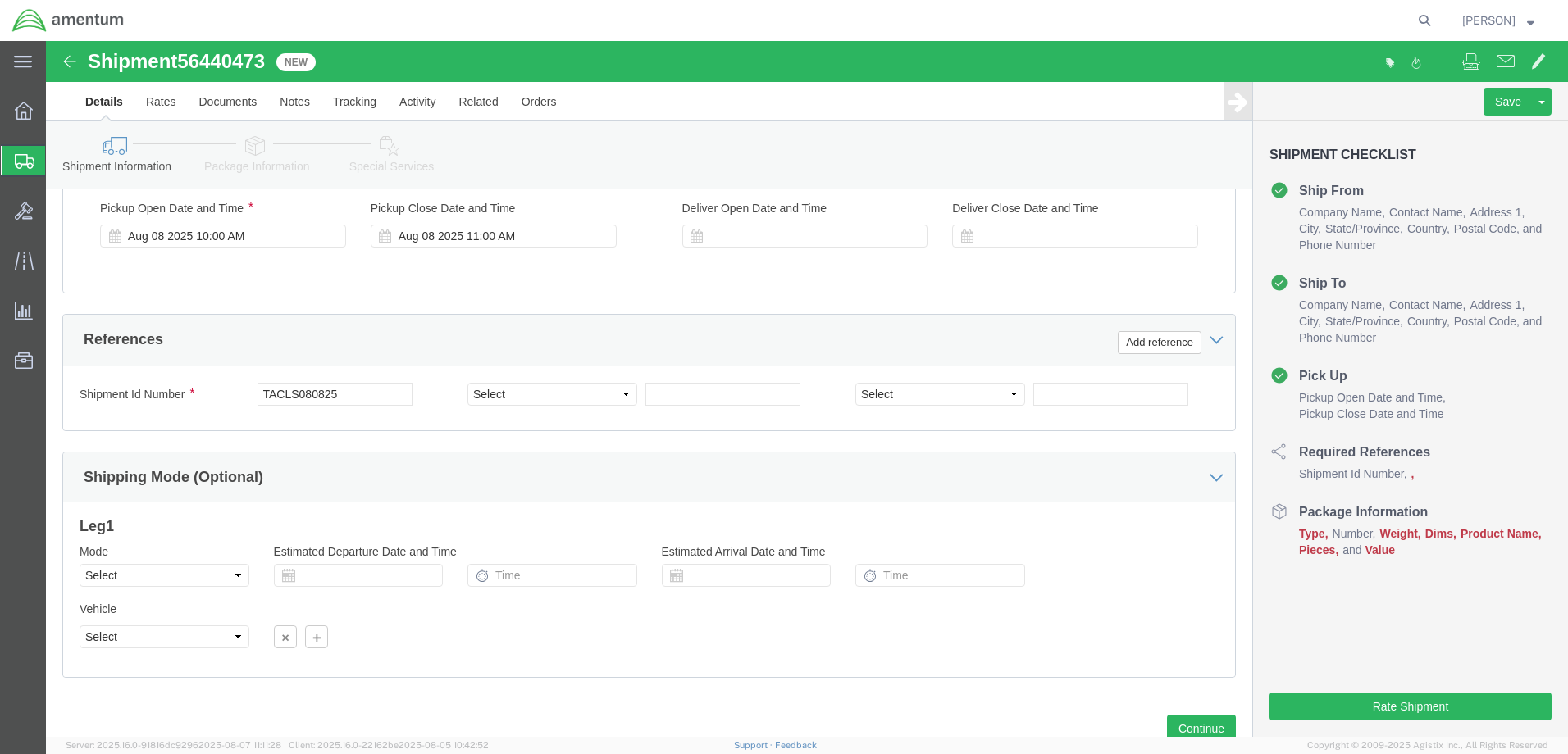 click on "[MONTH] [DAY], [YEAR]" 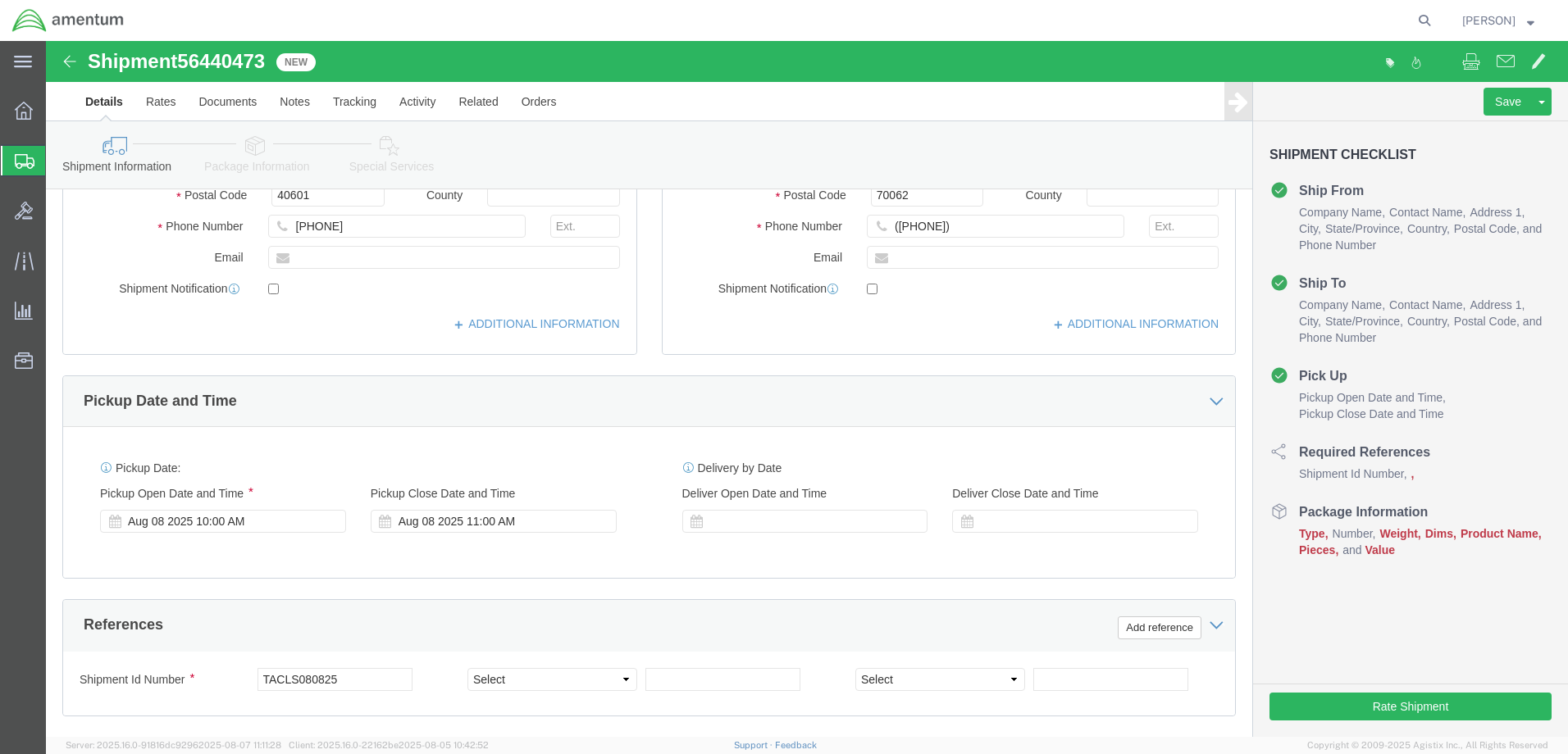 scroll, scrollTop: 384, scrollLeft: 0, axis: vertical 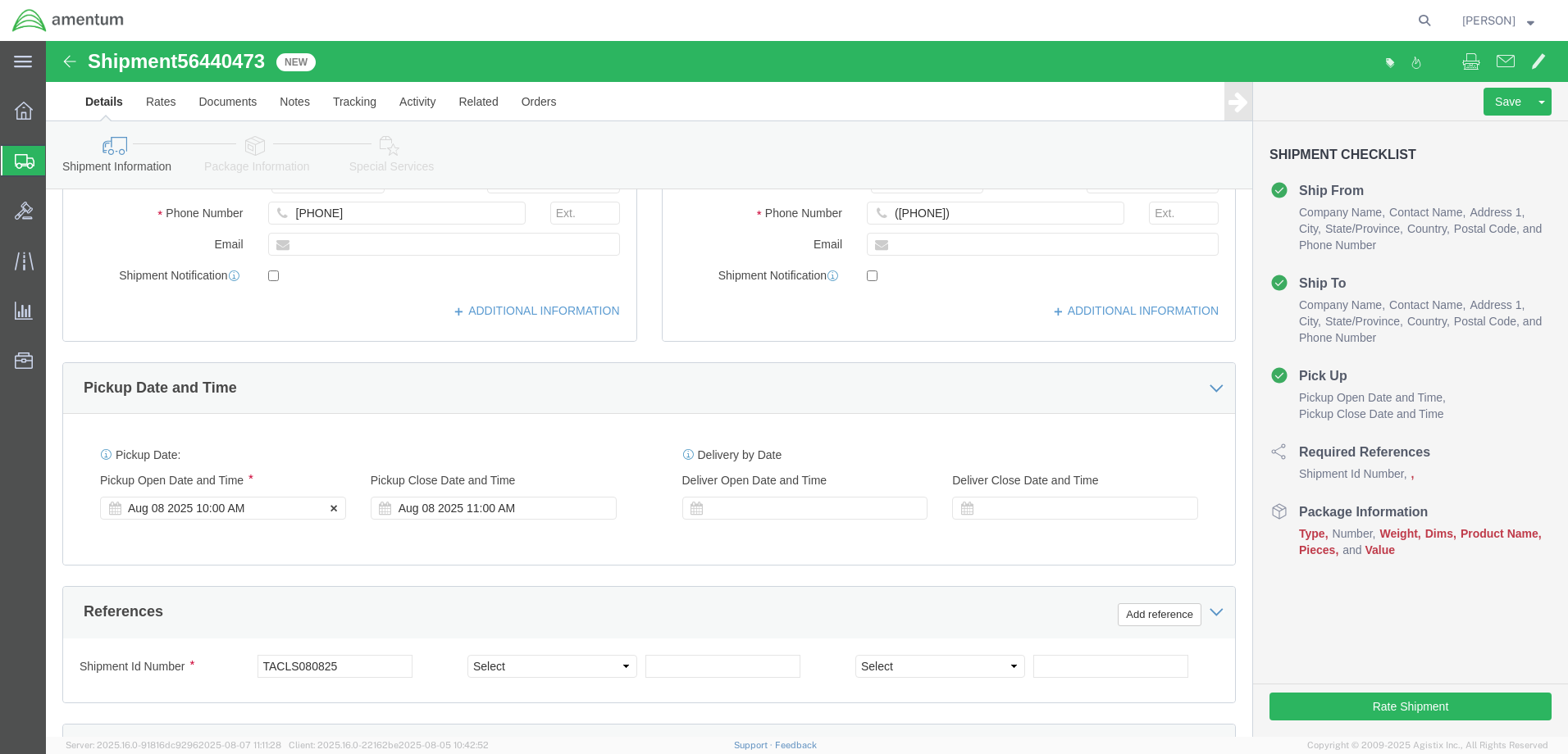 click 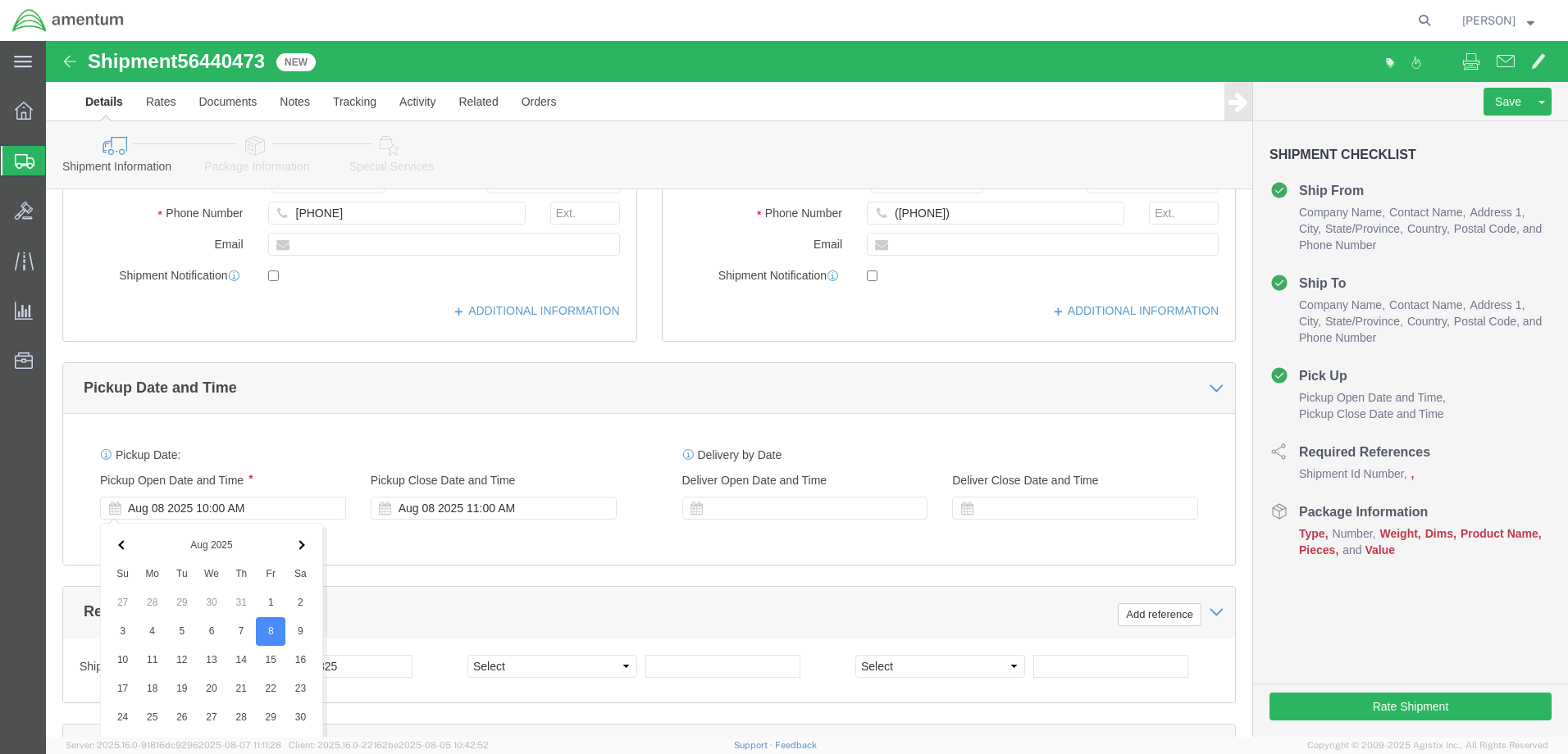 scroll, scrollTop: 711, scrollLeft: 0, axis: vertical 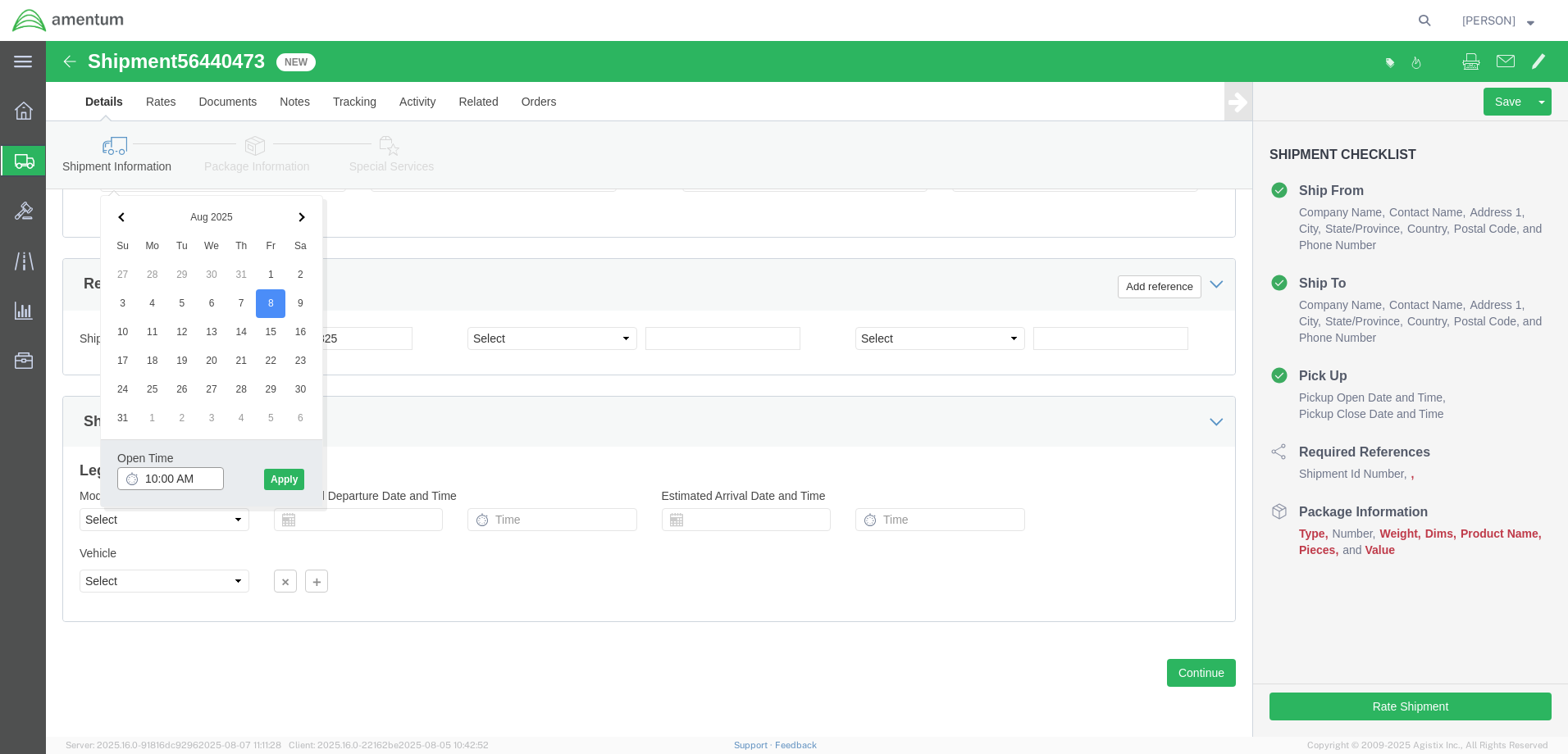 type on "4:00 AM" 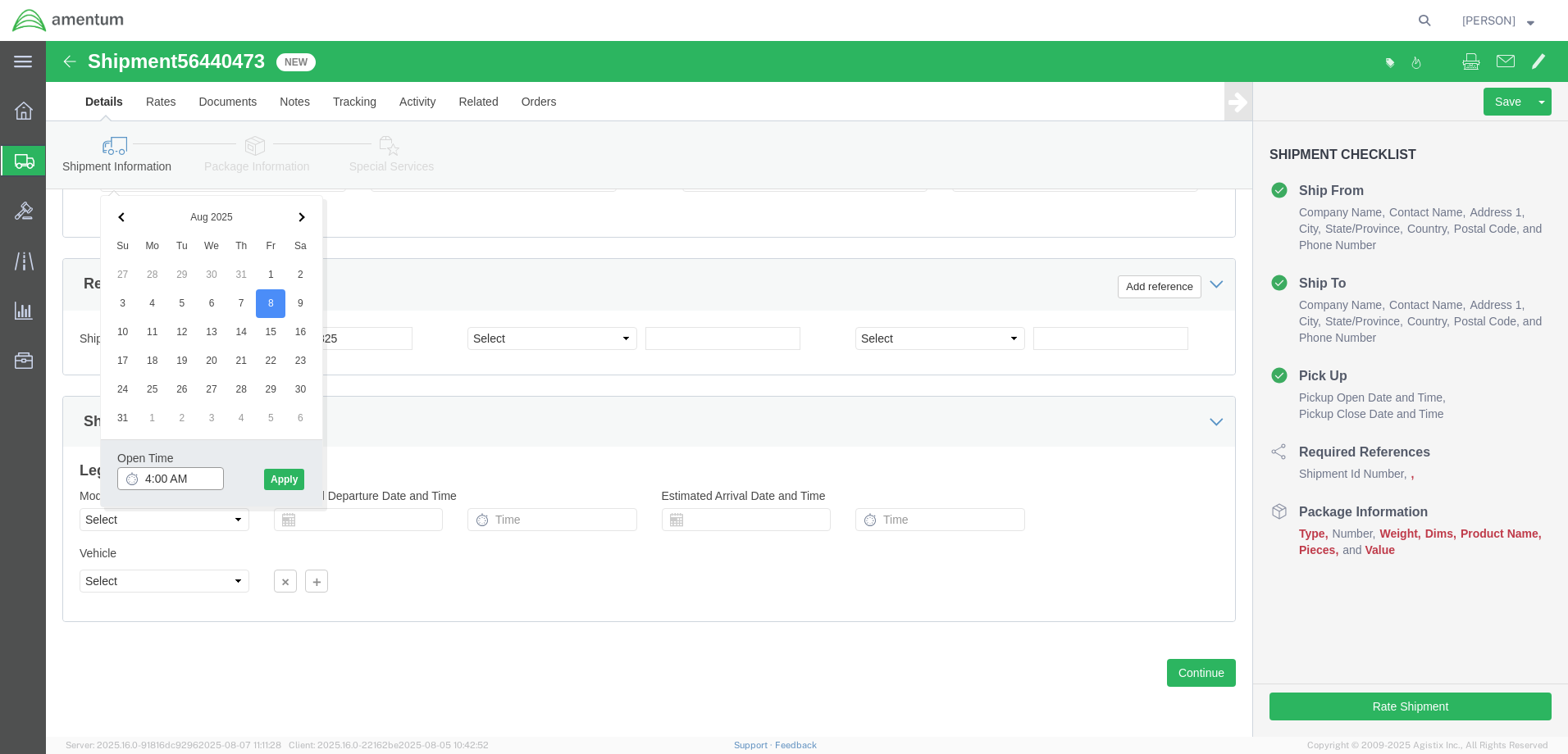 click on "4:00 AM" 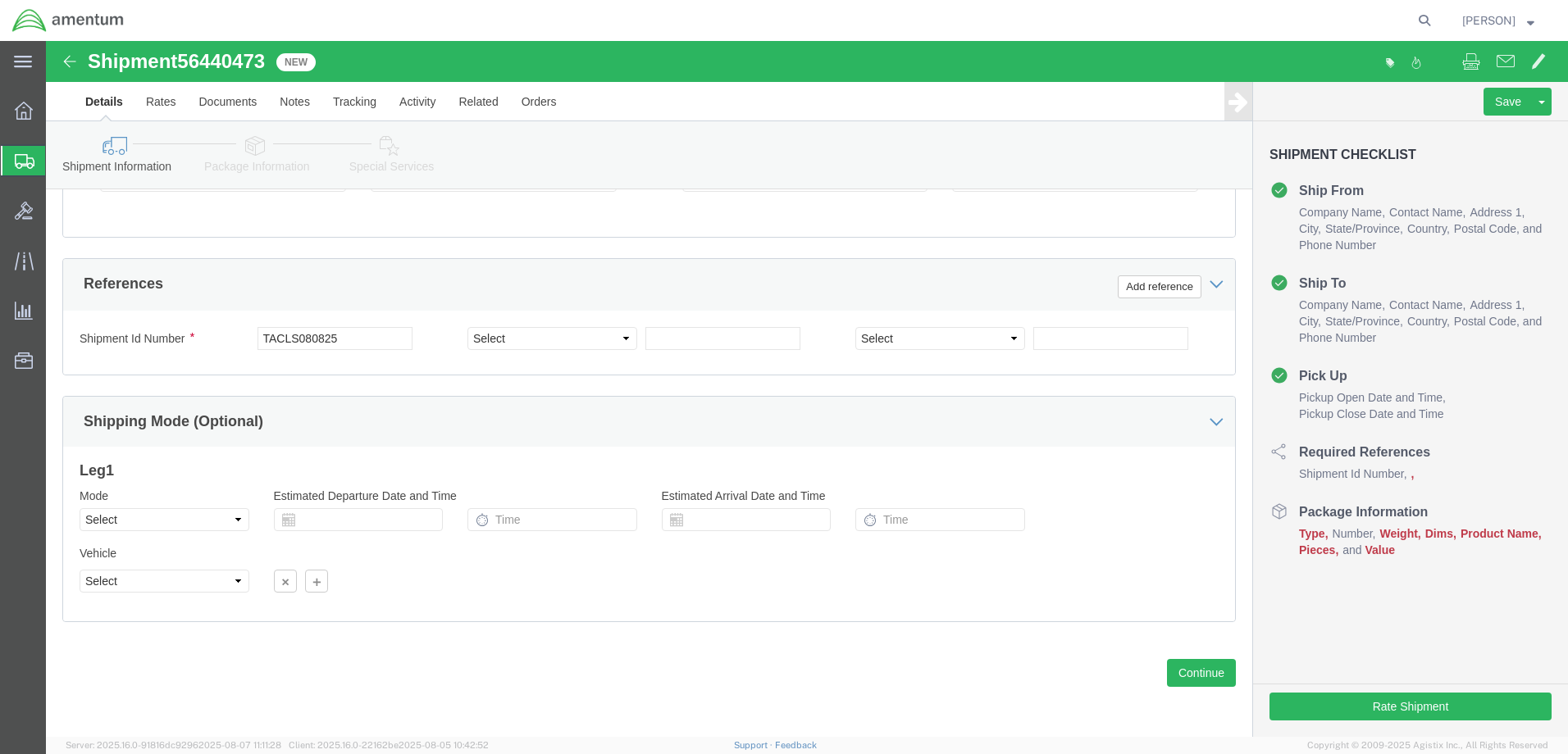 click on "Leg  1 Mode Select Air Less than Truckload Multi-Leg Ocean Freight Rail Small Parcel Truckload Estimated Departure Date and Time Estimated Arrival Date and Time Departure Port                                         Arrival Port
Steamship Line
Airline
Vessel
Voyage No.
Flight No.
Vehicle Select Size Select Container Number 1 Owner Select Shipper Vessel   Vehicle Select Size Select Container Number Owner Select Shipper Vessel" 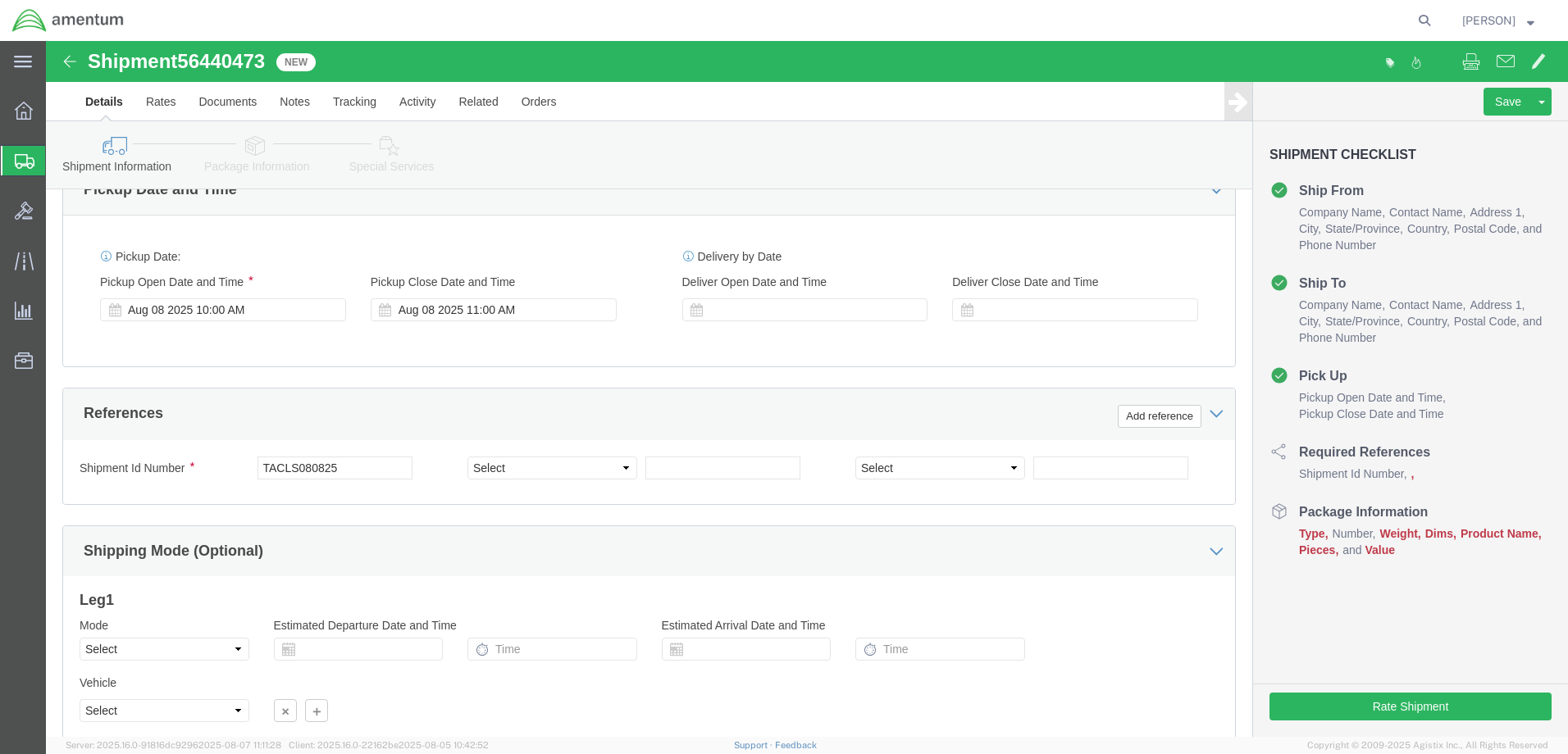 scroll, scrollTop: 547, scrollLeft: 0, axis: vertical 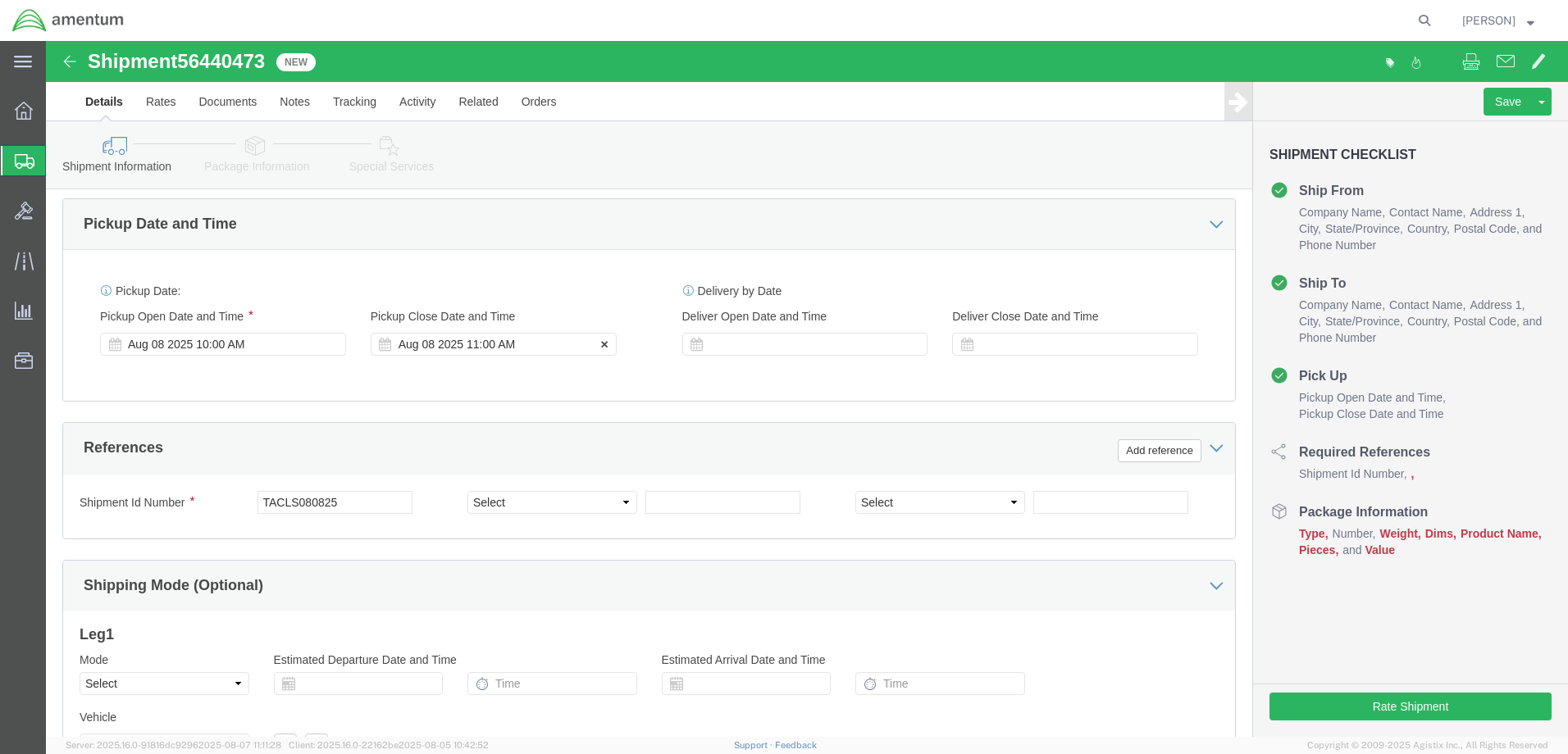 click on "Aug 08 2025 11:00 AM" 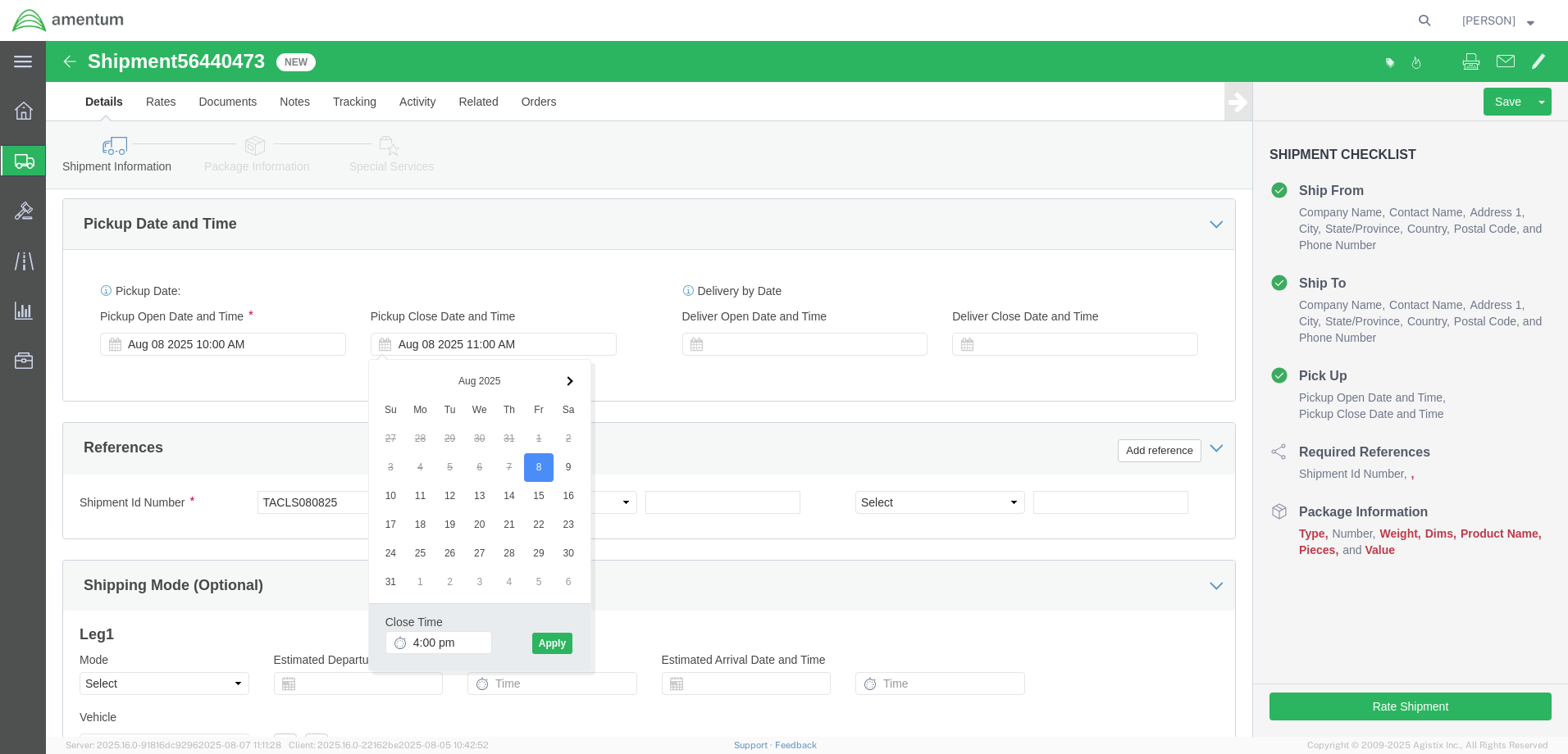 type on "4:00 PM" 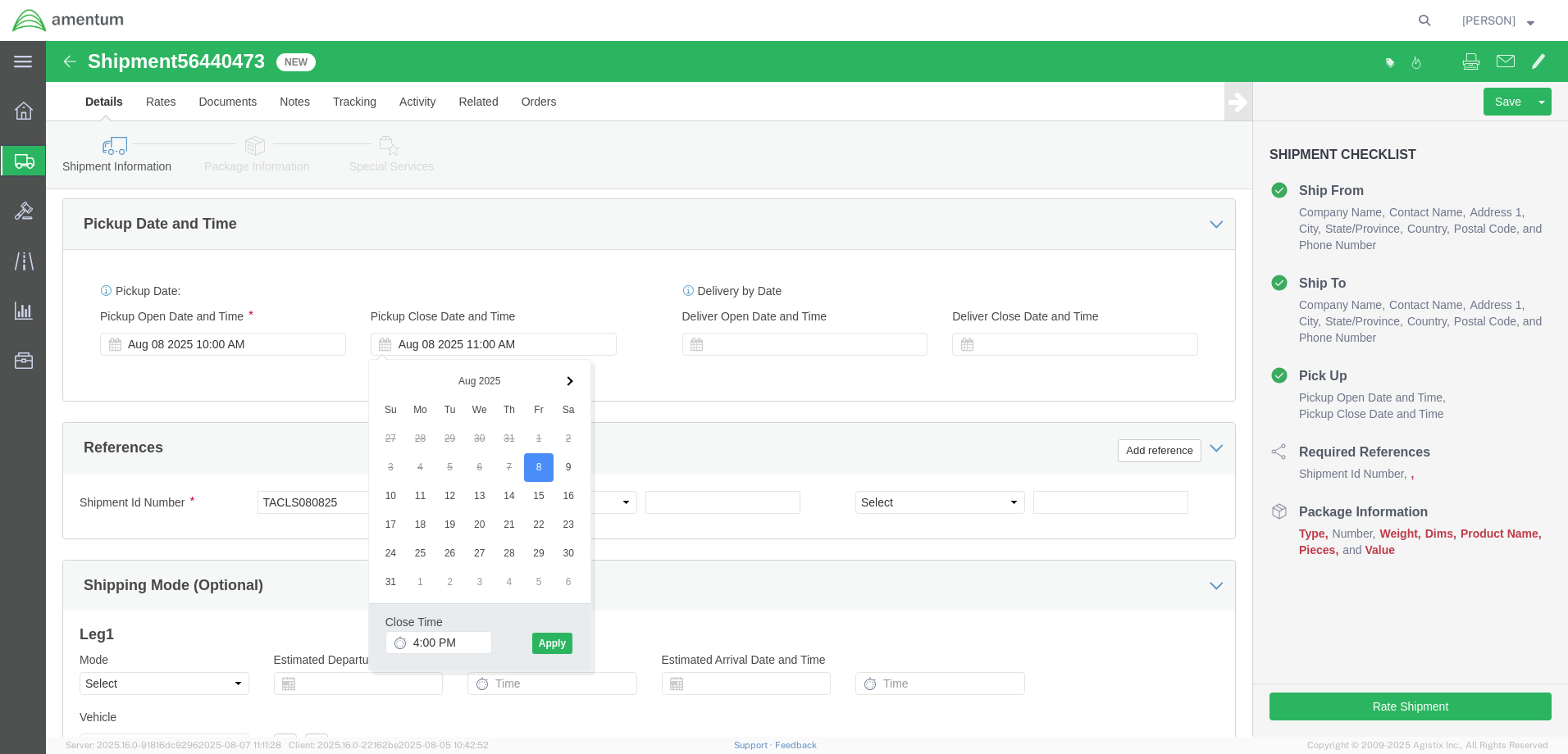 click on "[TEXT] [TIME] [MONTH] [DAY] [YEAR] [TIME] - [MONTH] [DAY] [YEAR] [TIME] [TEXT] [TEXT]" 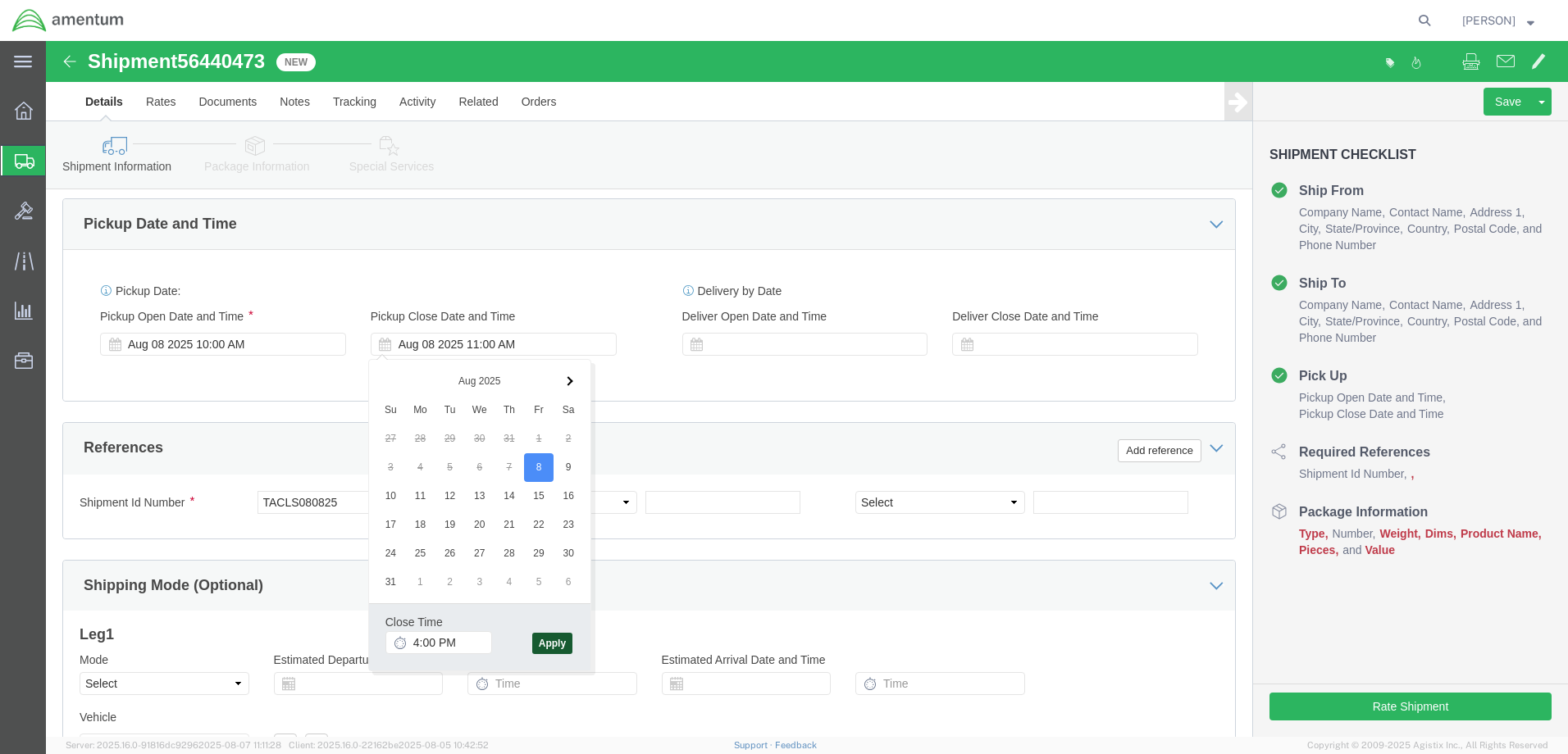 click on "Apply" 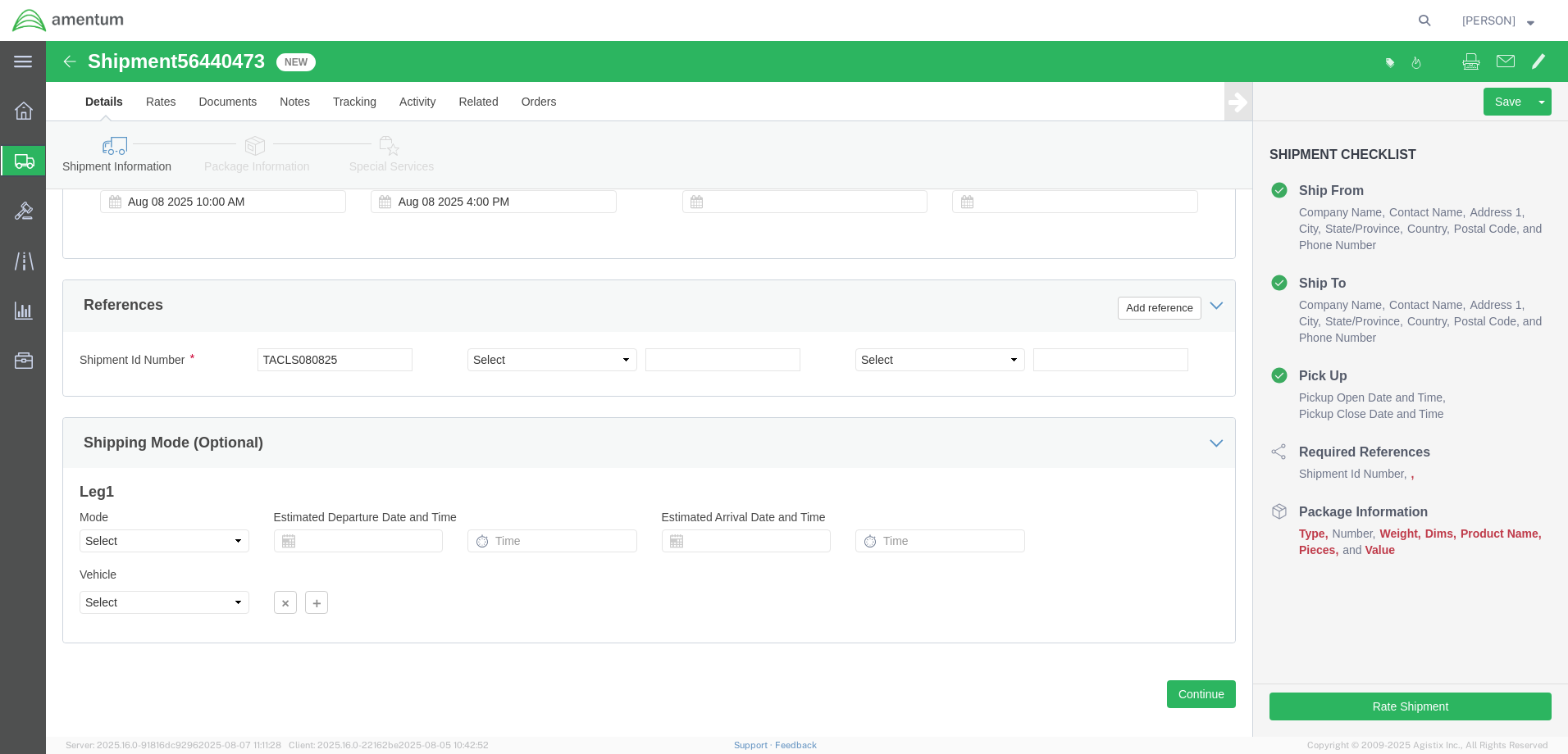 scroll, scrollTop: 711, scrollLeft: 0, axis: vertical 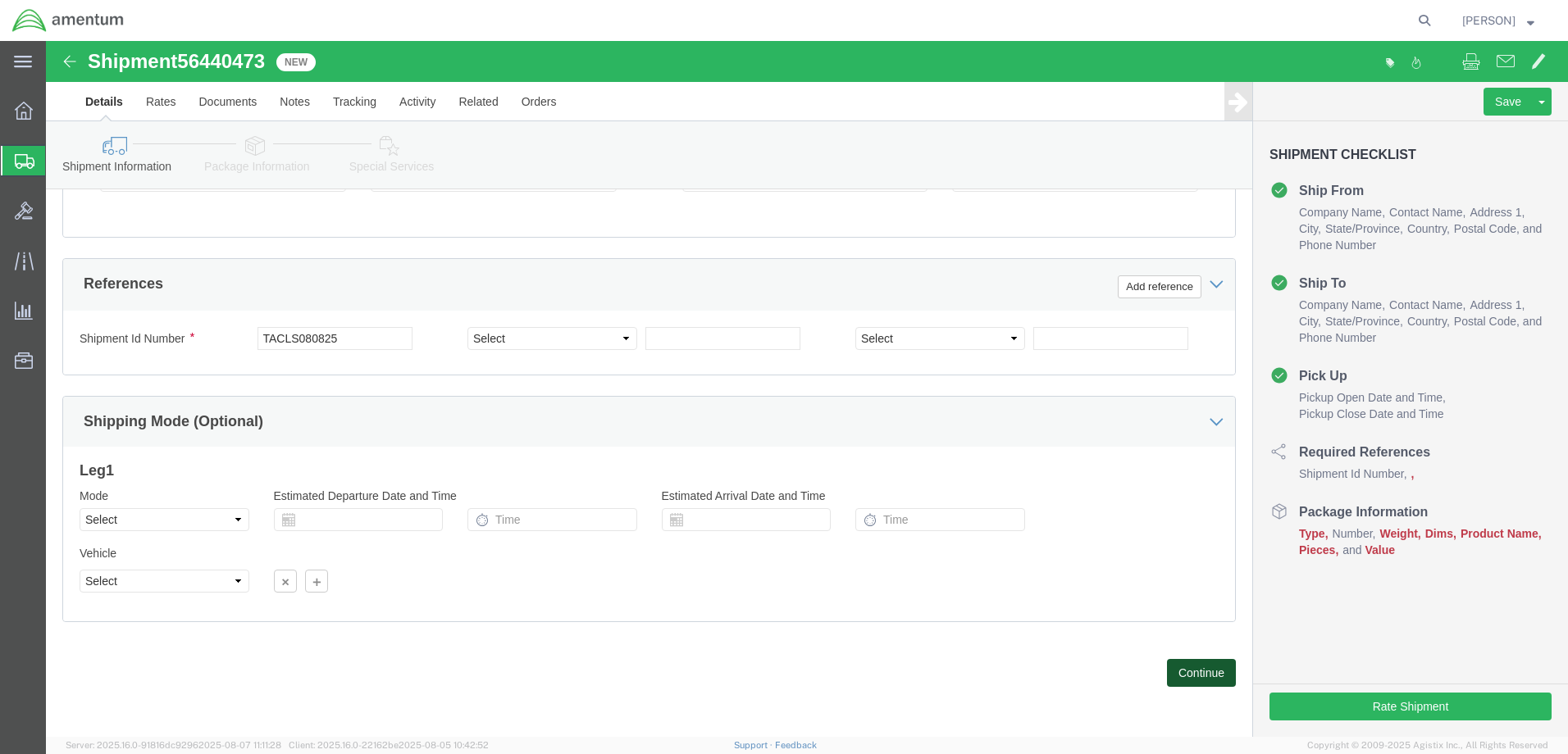 click on "Continue" 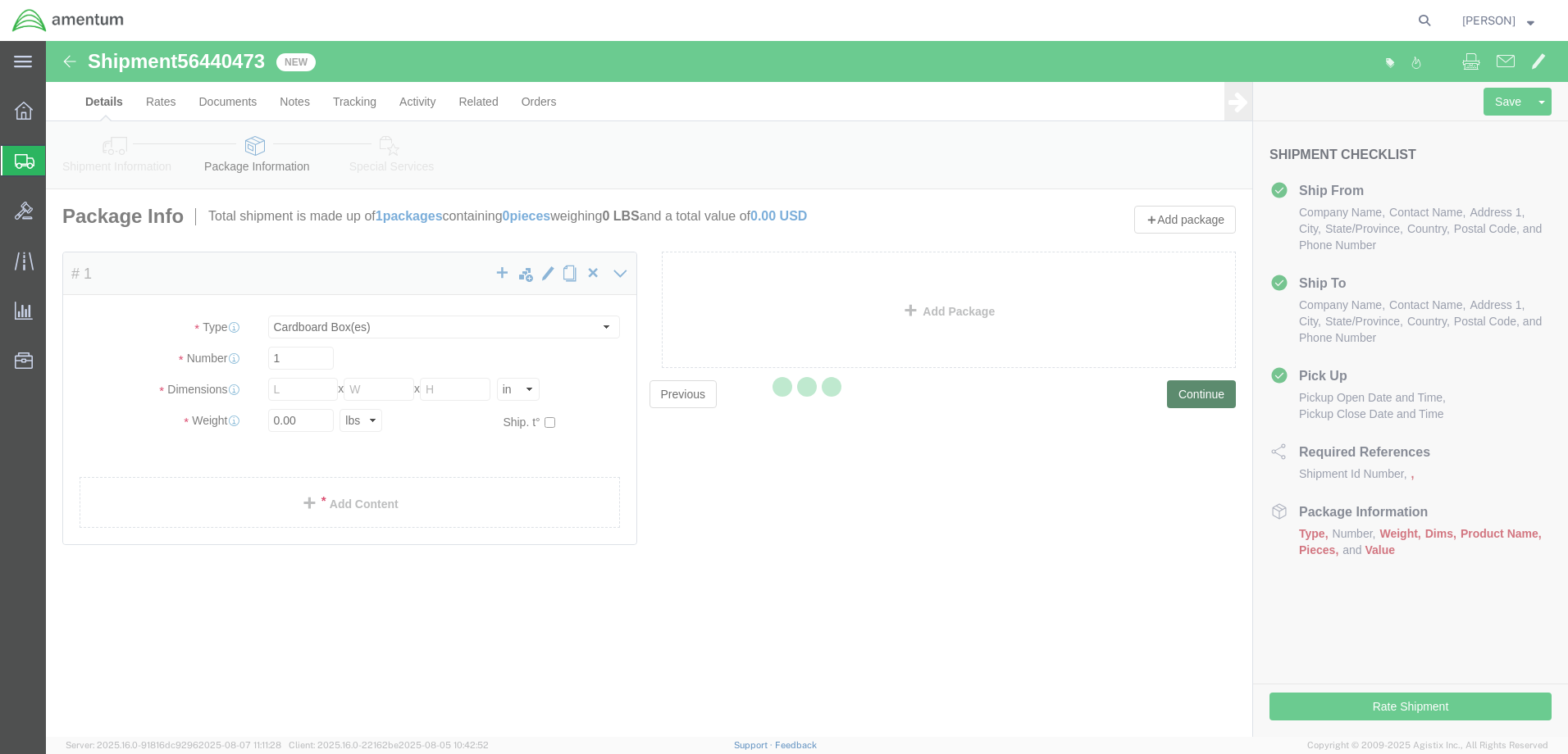 scroll, scrollTop: 0, scrollLeft: 0, axis: both 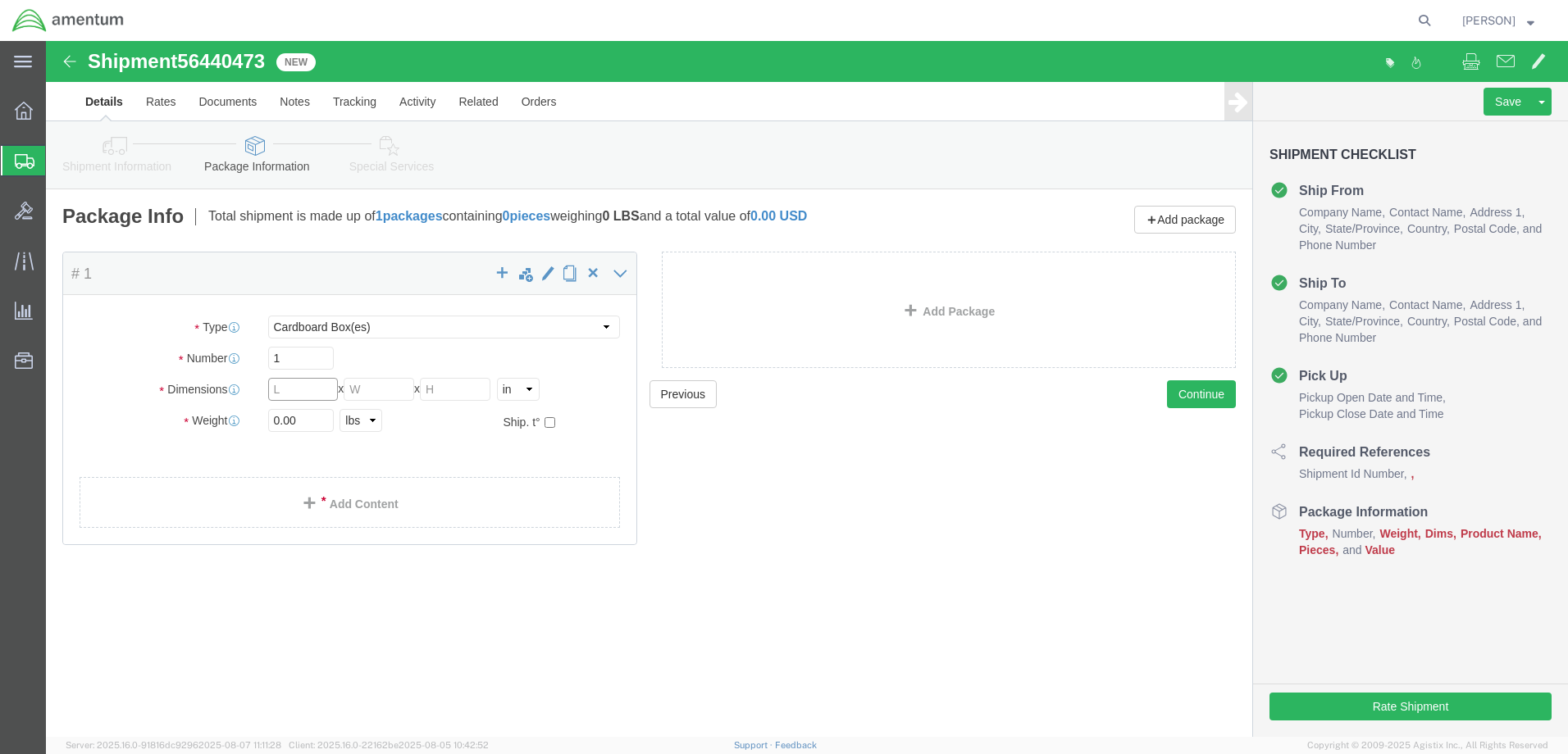 click 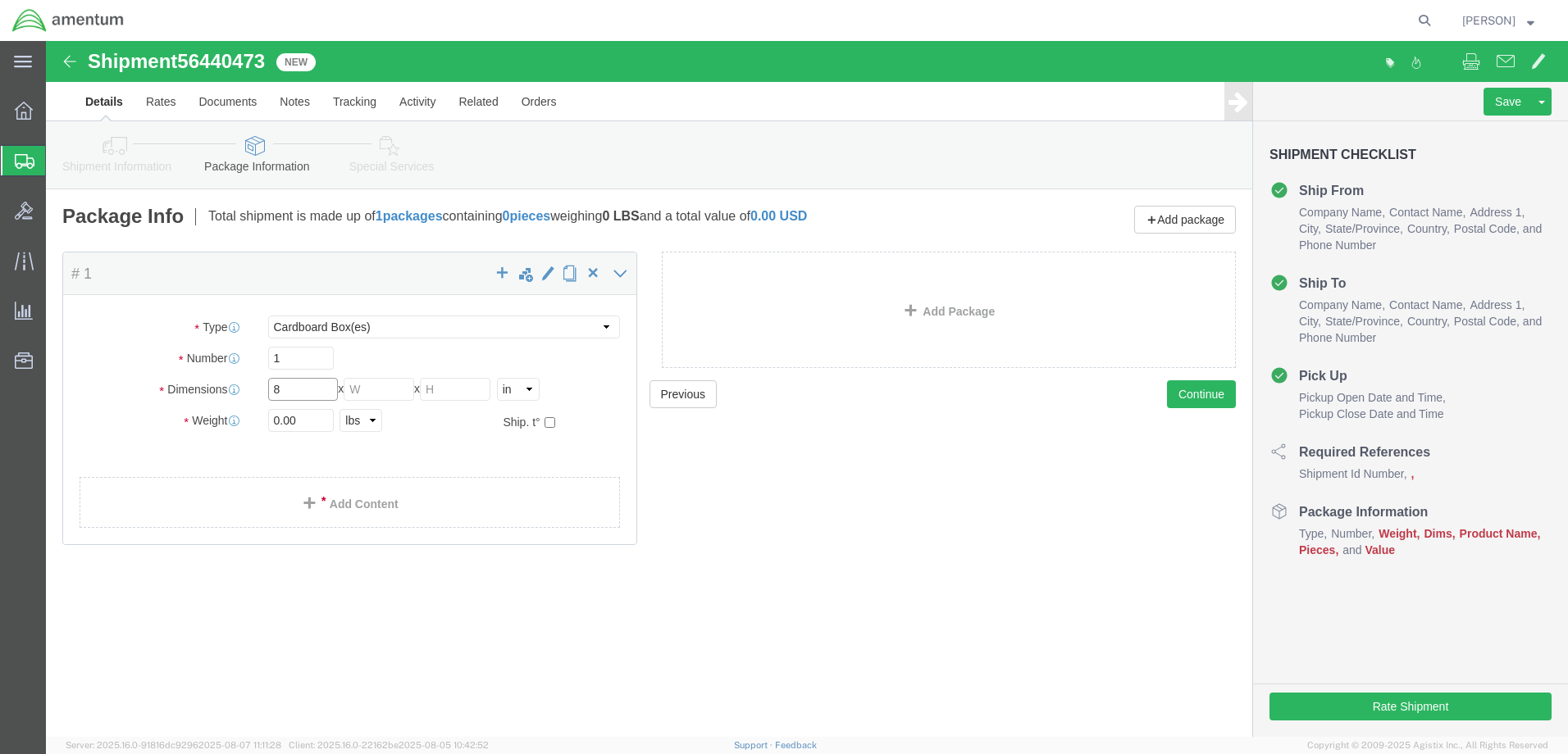 type on "8" 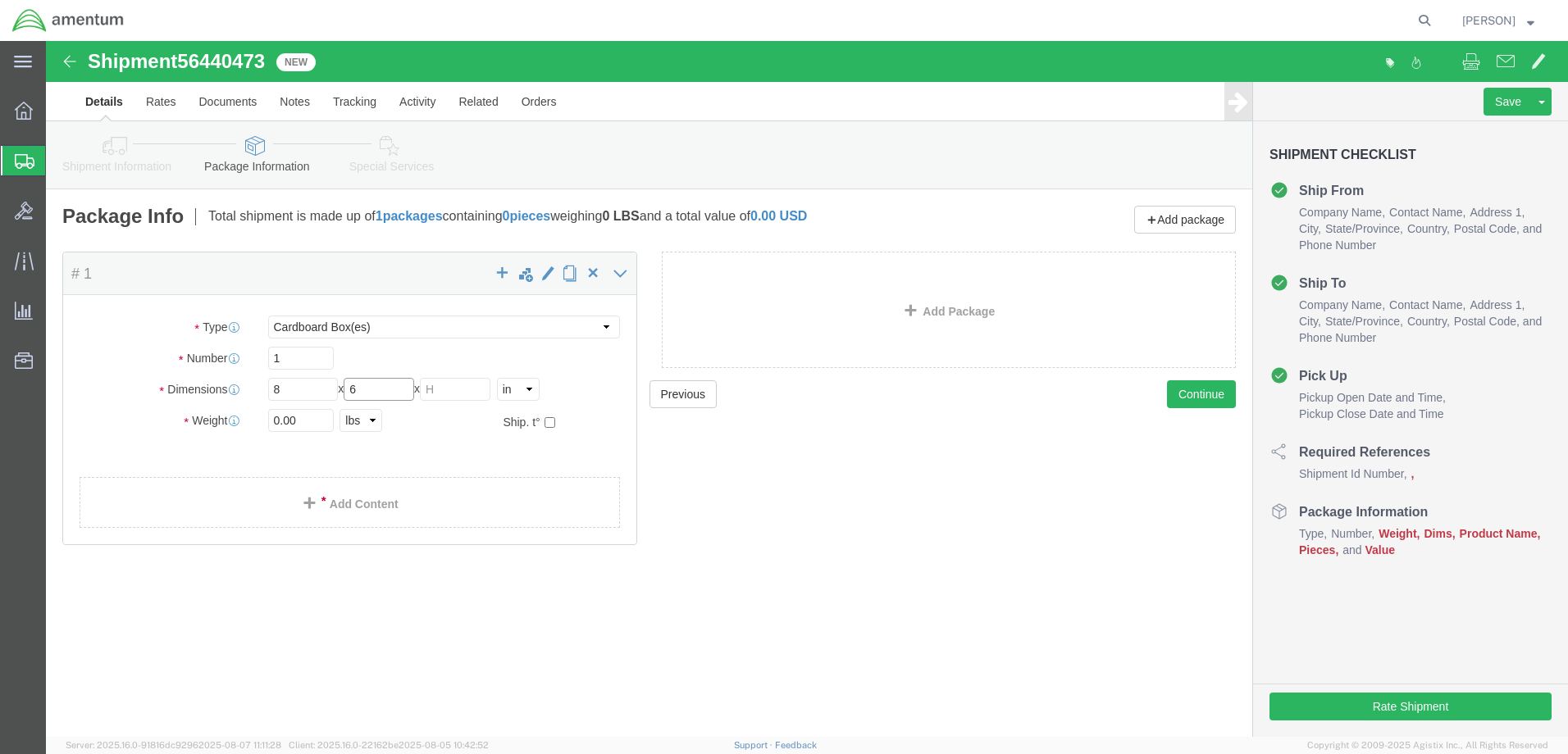 type on "6" 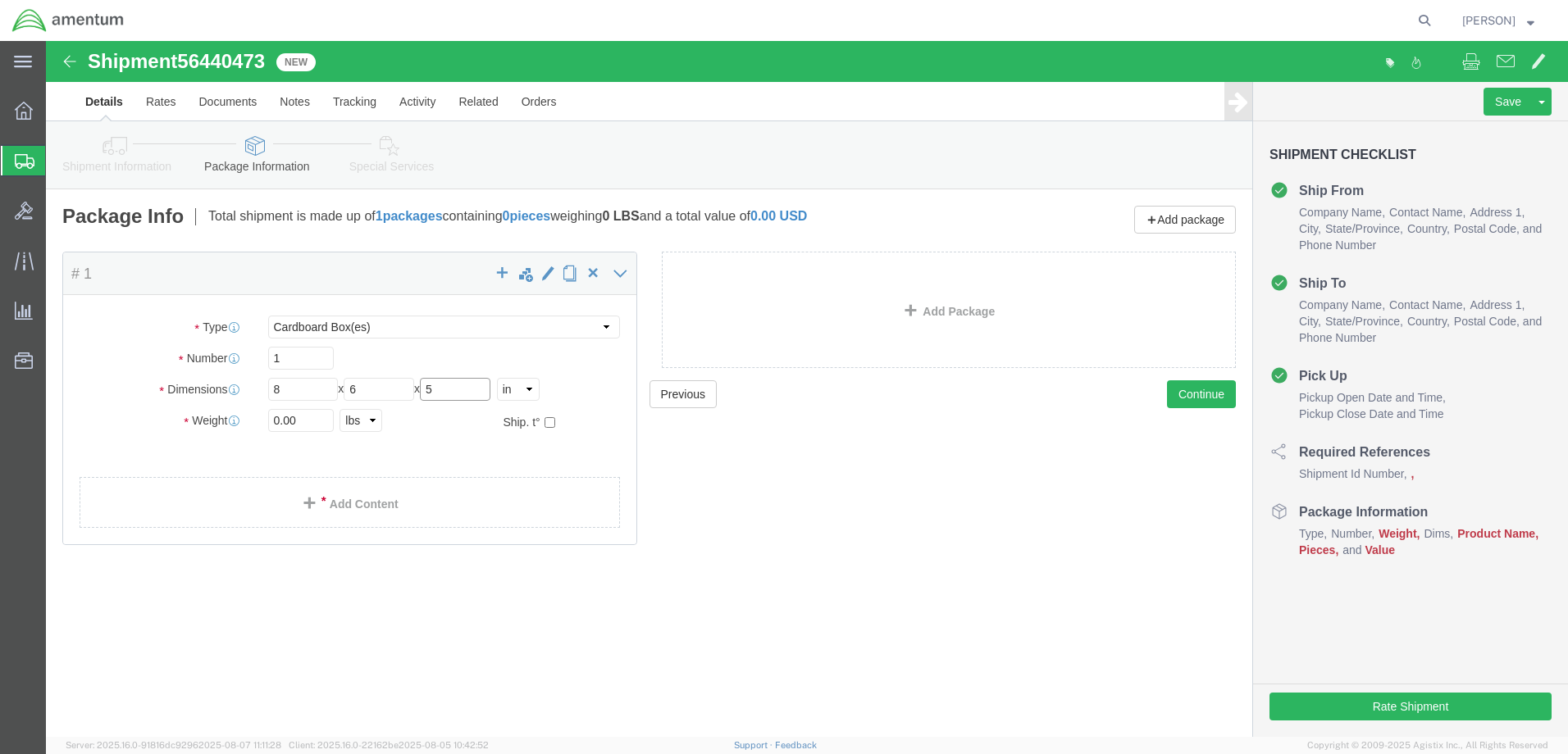 type on "5" 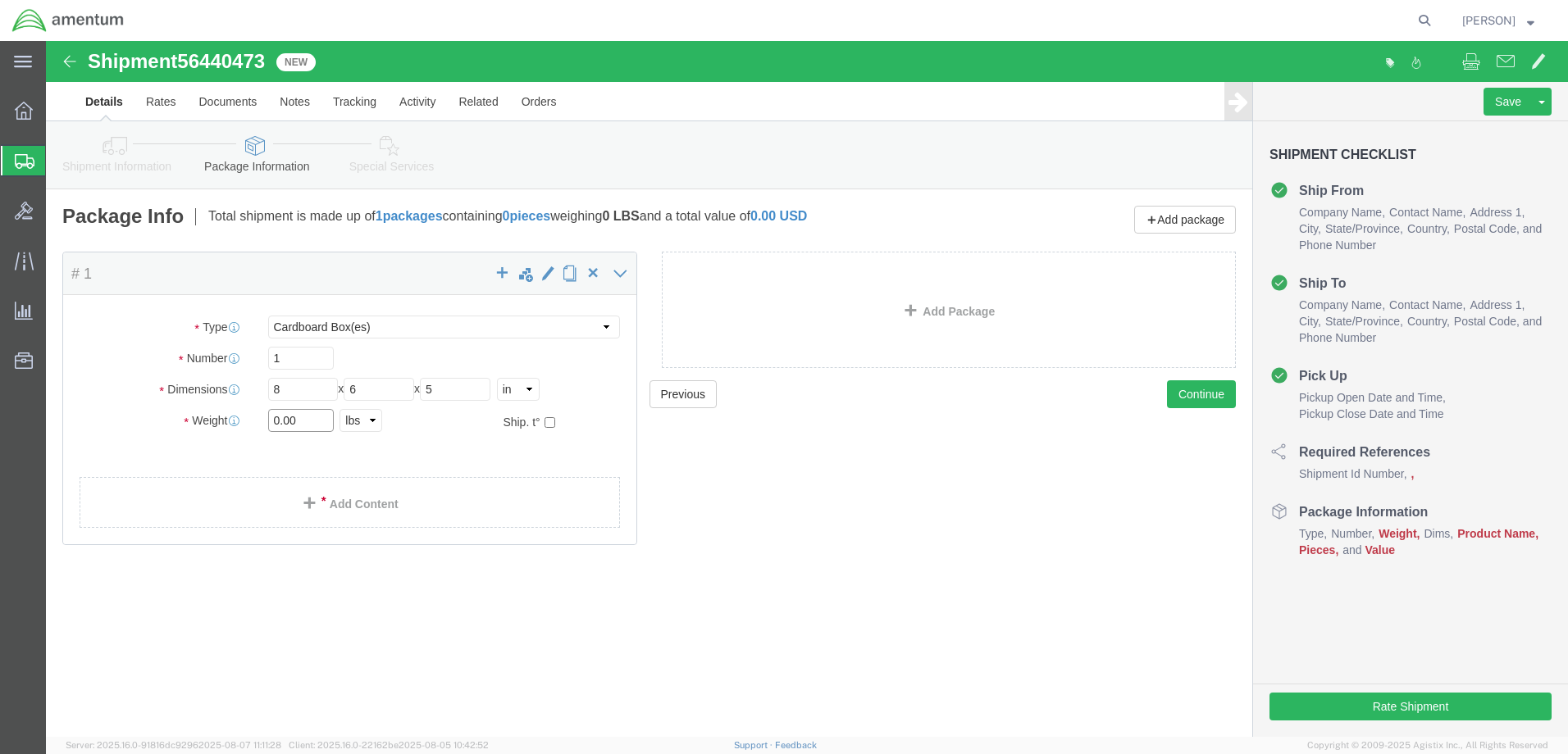 click on "0.00" 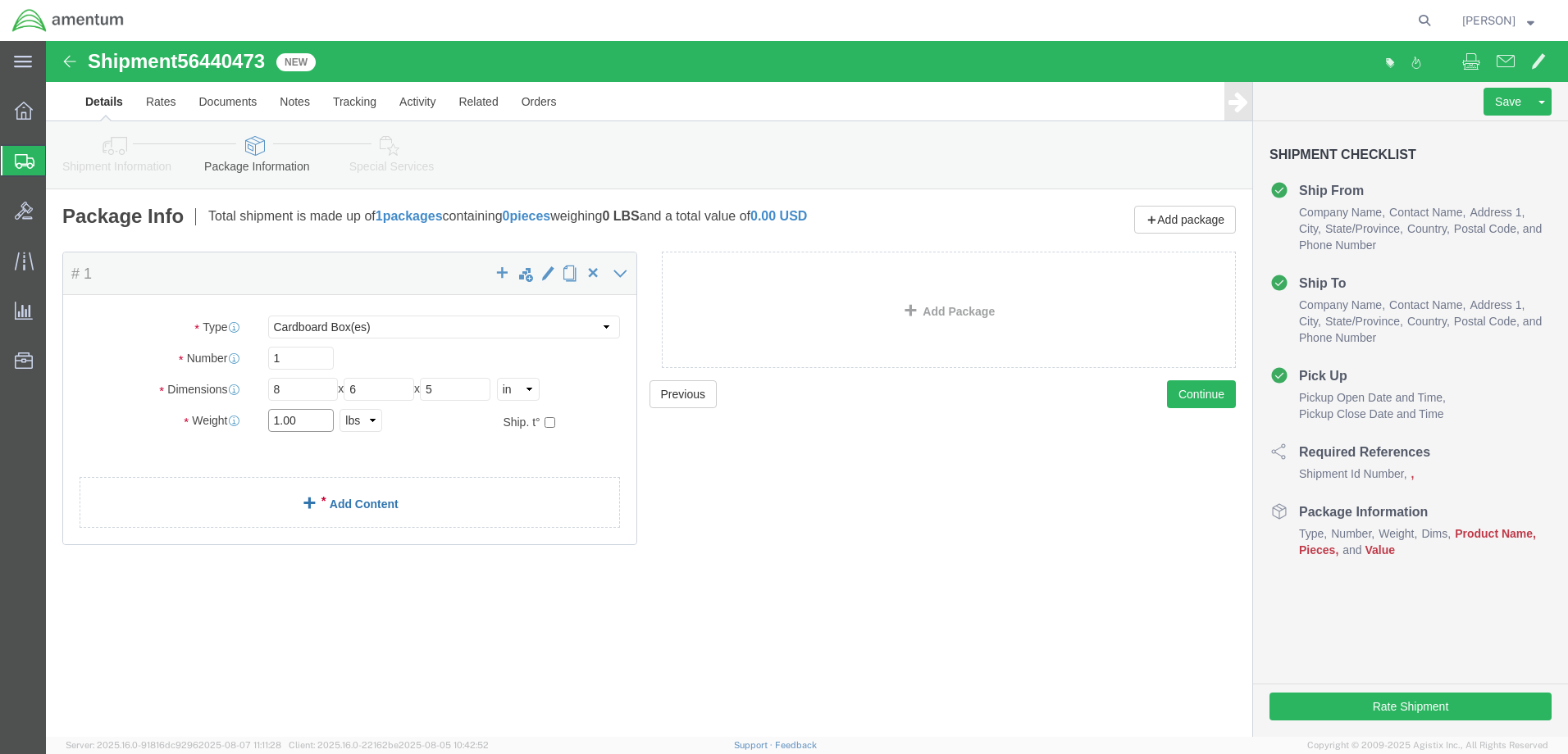 type on "1.00" 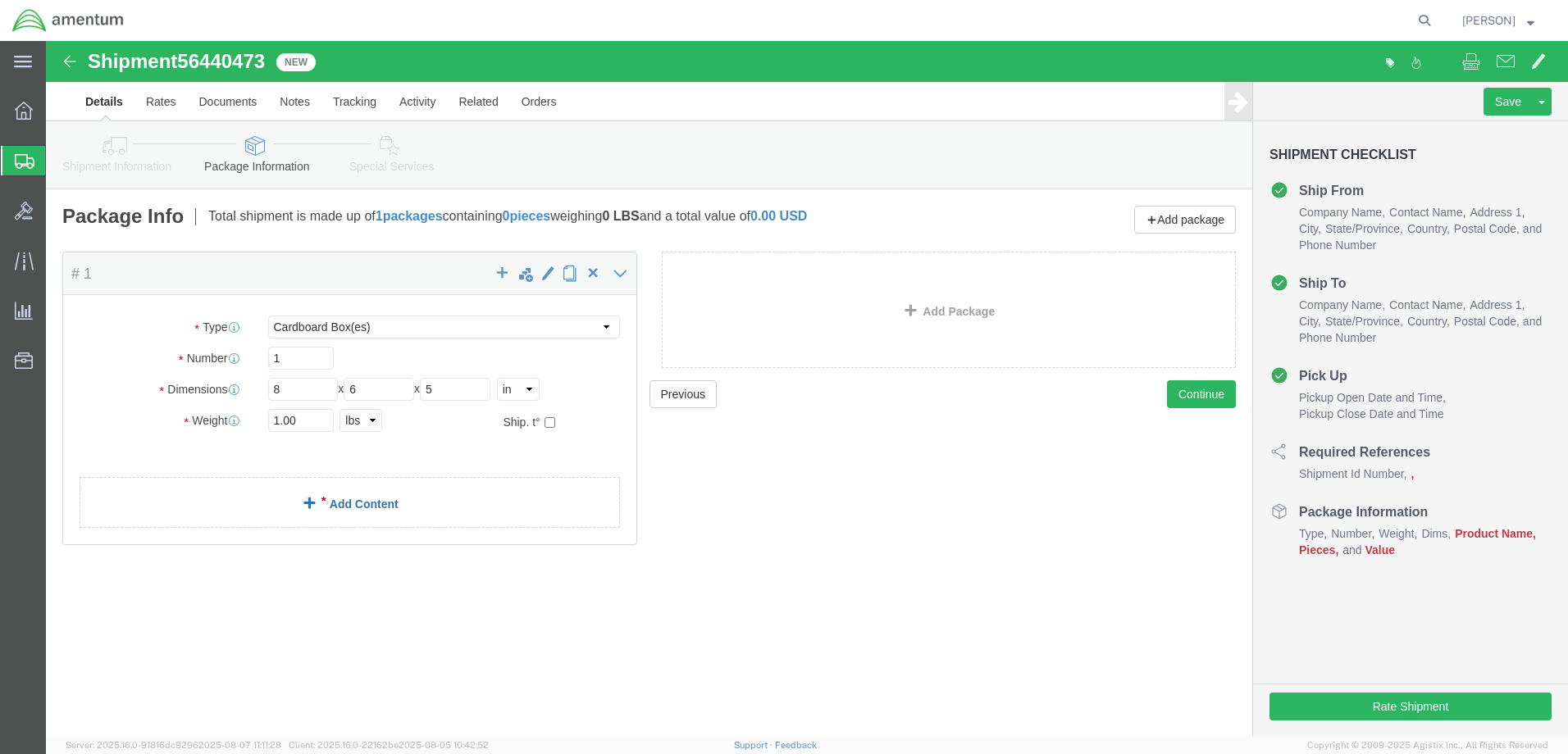 click on "Add Content" 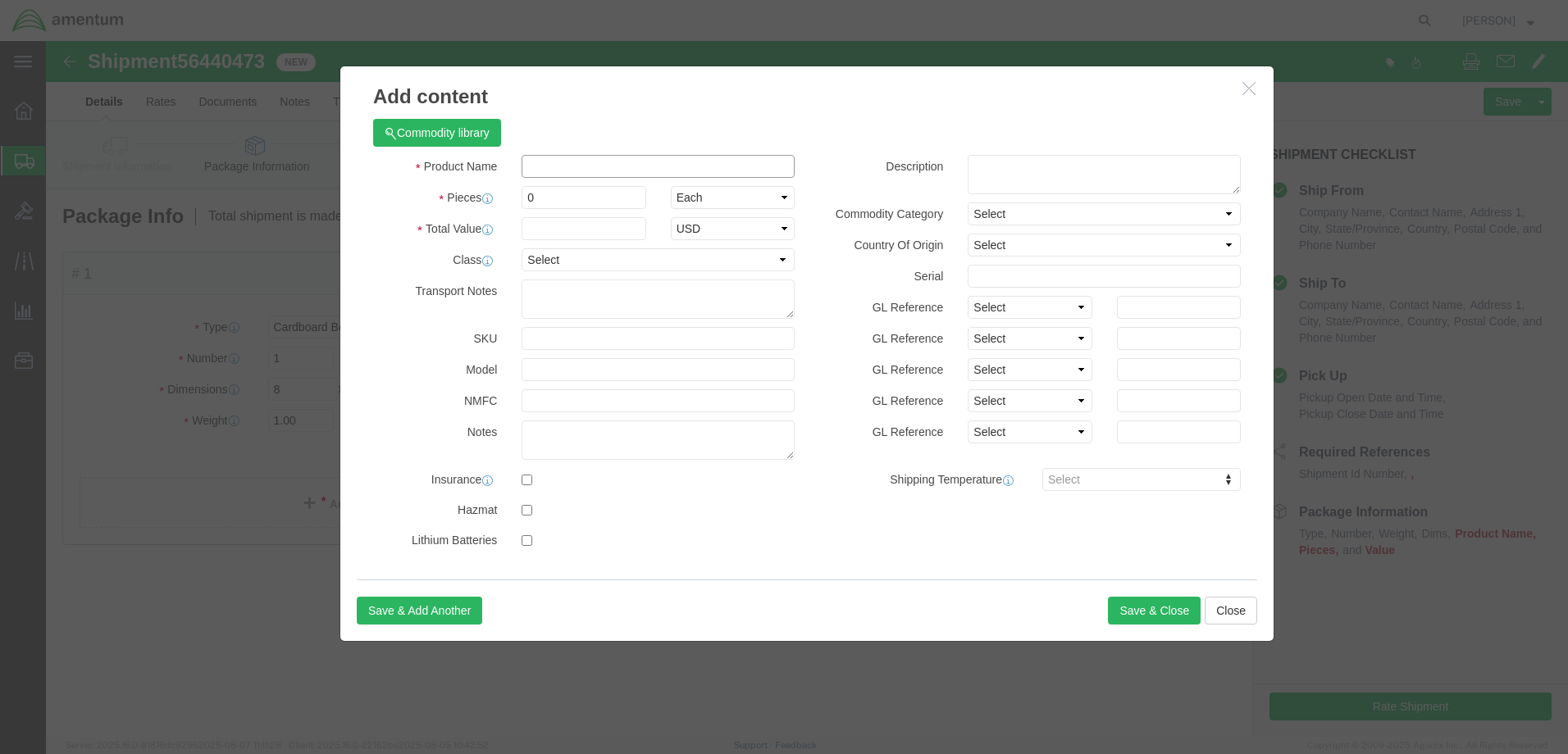 click 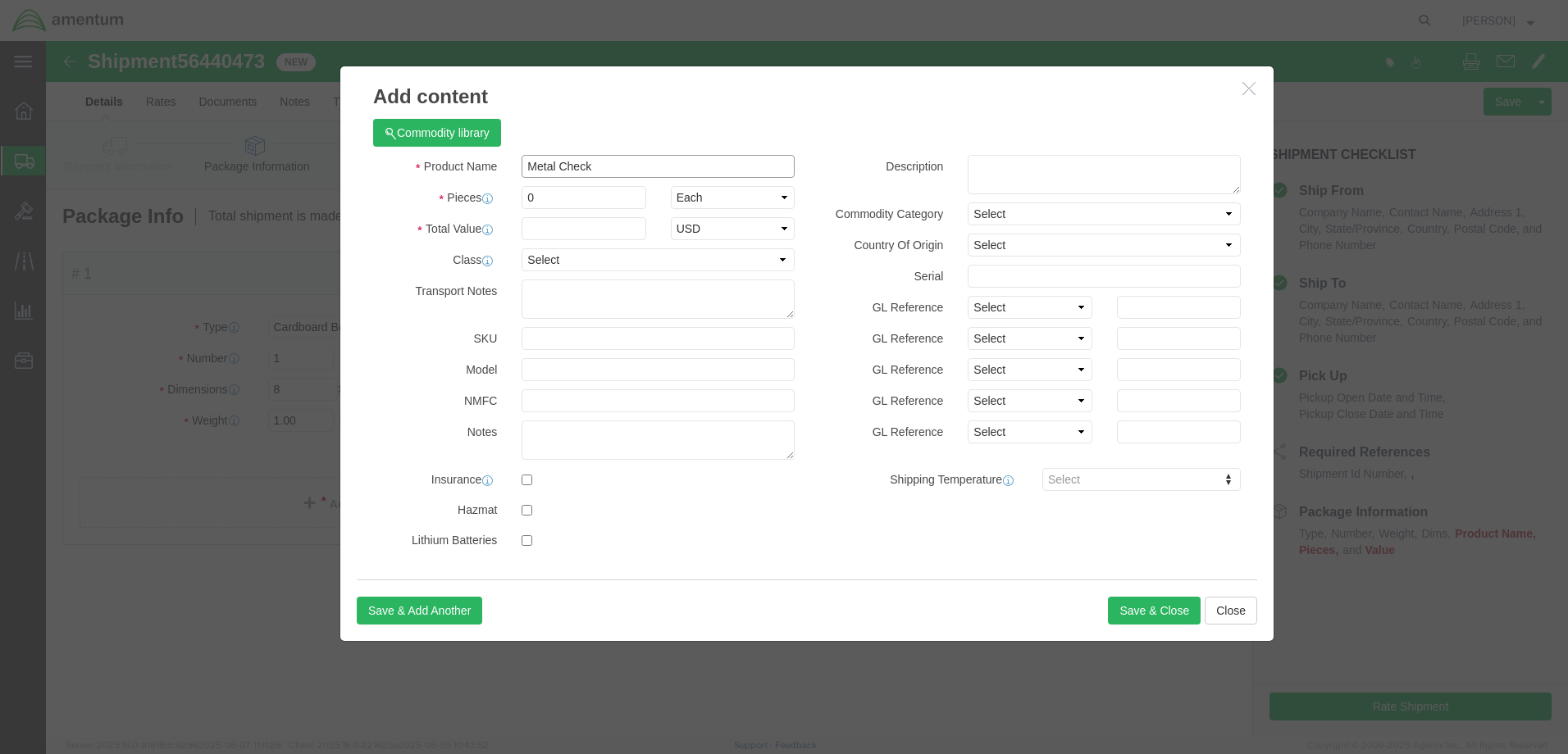type on "Metal Check" 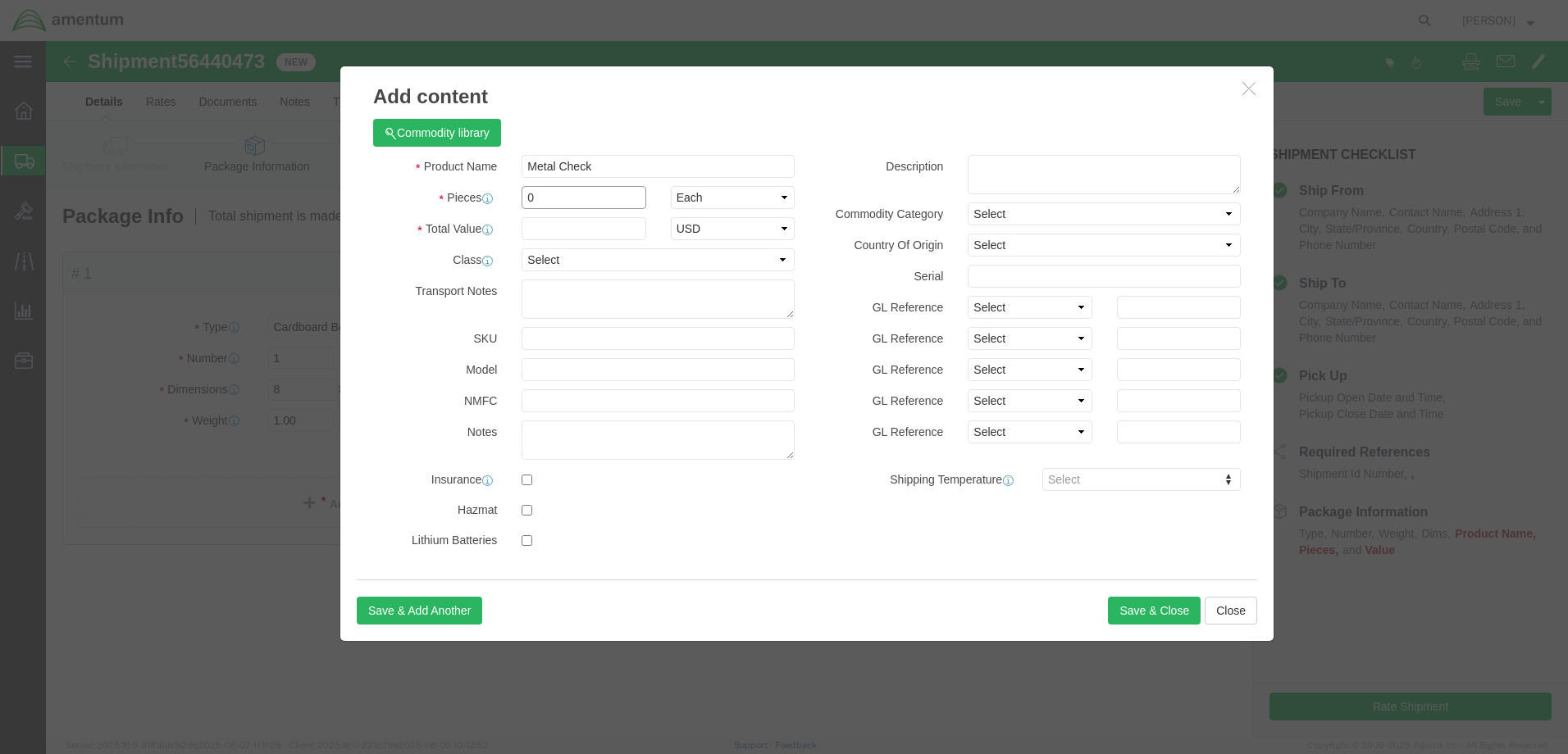 drag, startPoint x: 504, startPoint y: 150, endPoint x: 461, endPoint y: 158, distance: 43.737855 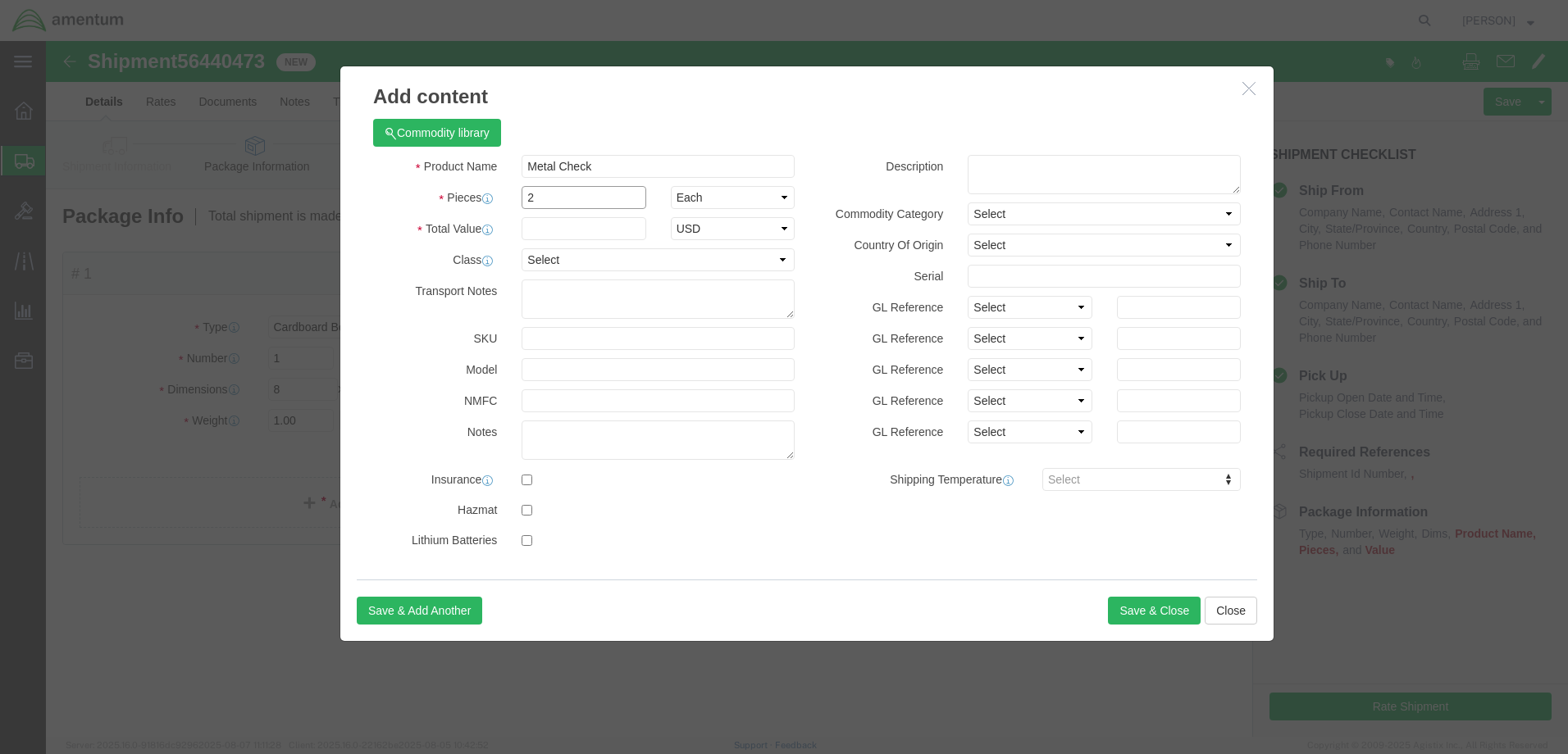 type on "2" 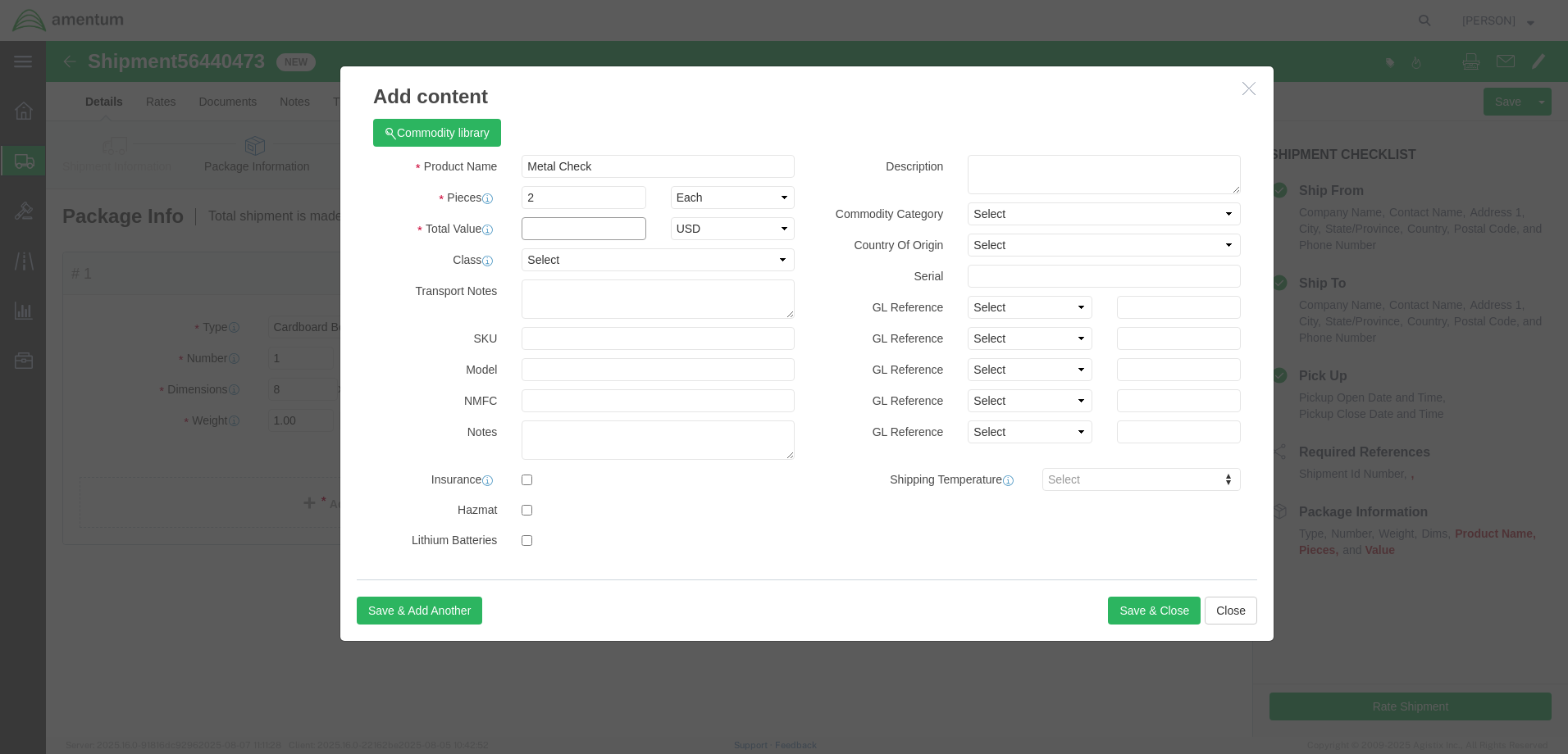 click 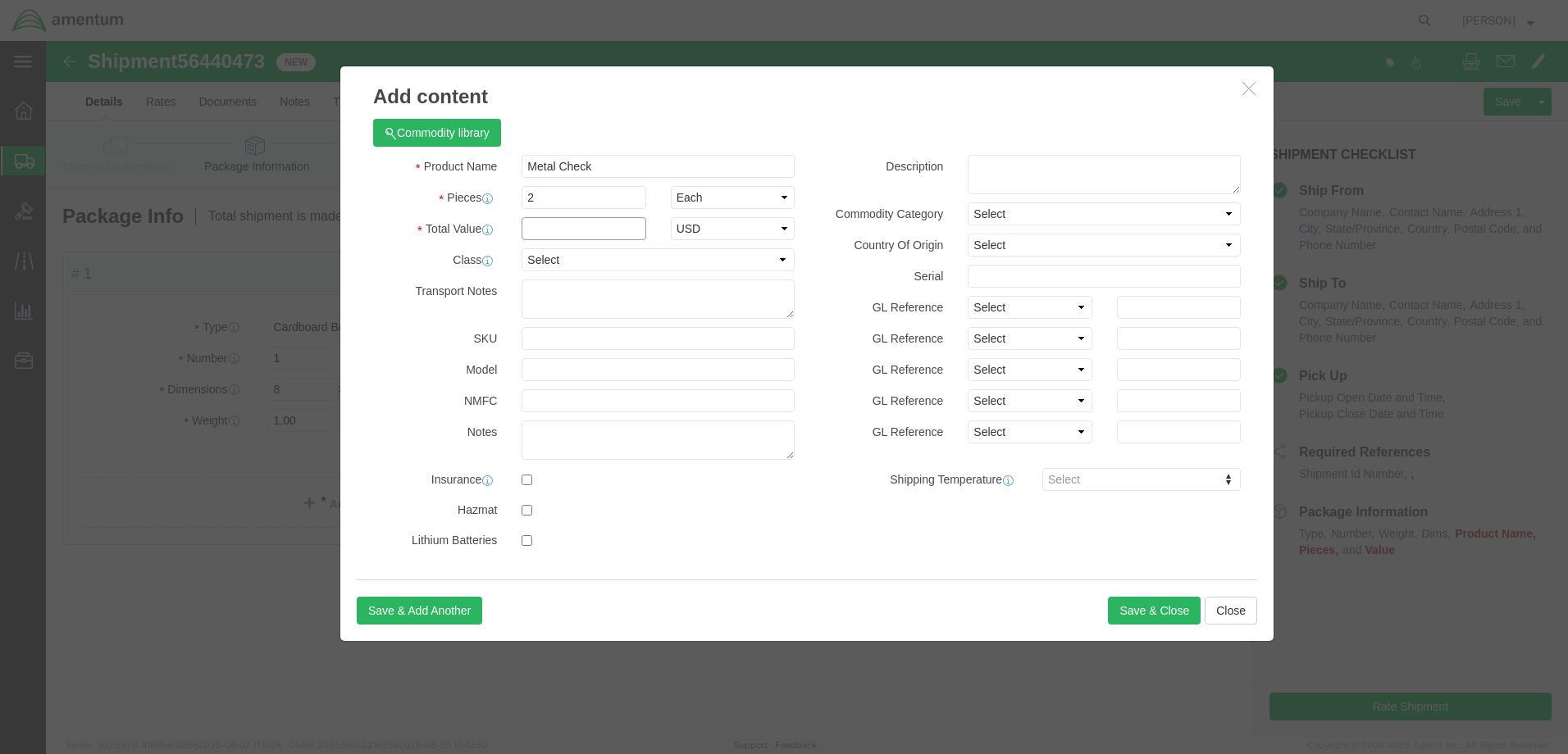 type on "100" 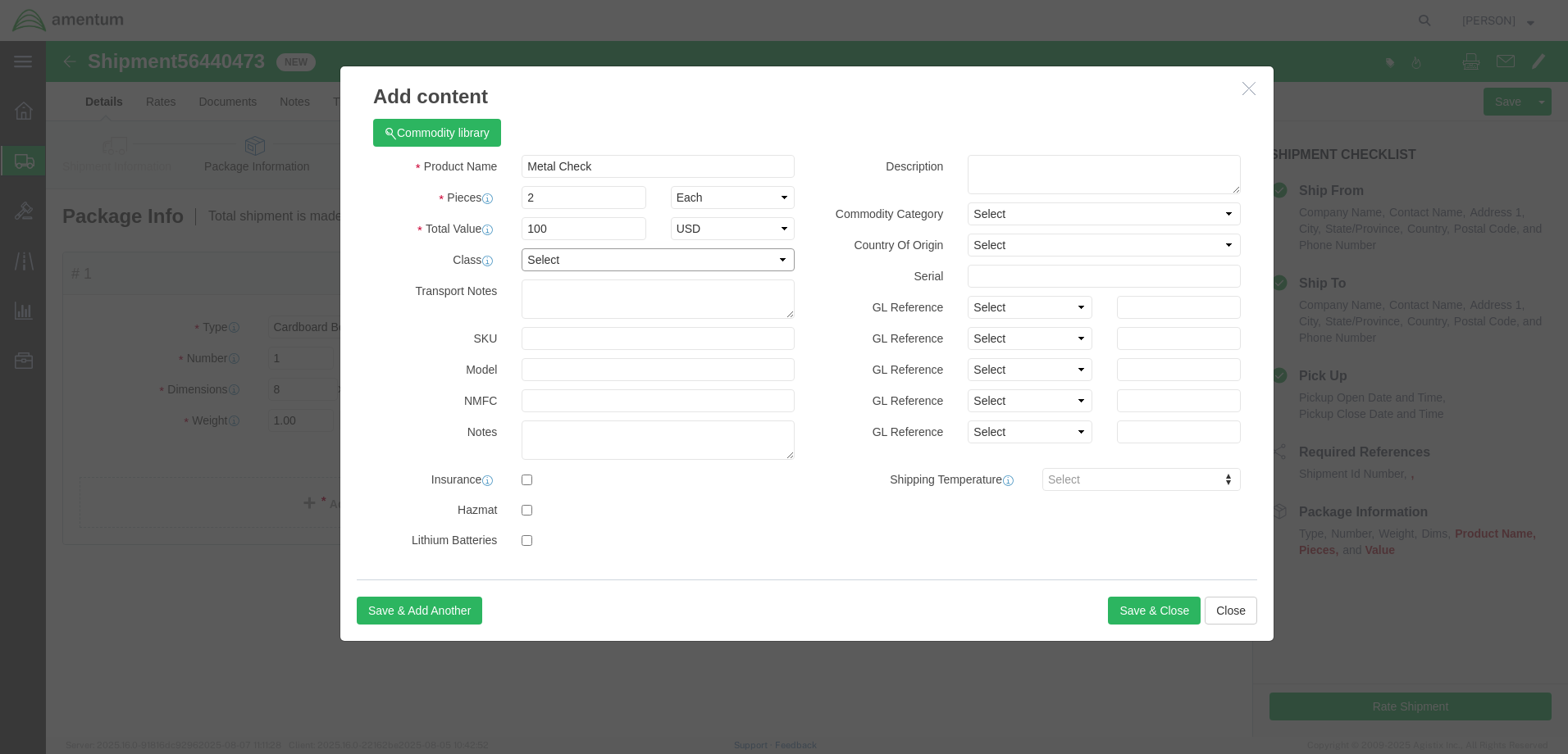 click on "Select 50 55 60 65 70 85 92.5 100 125 175 250 300 400" 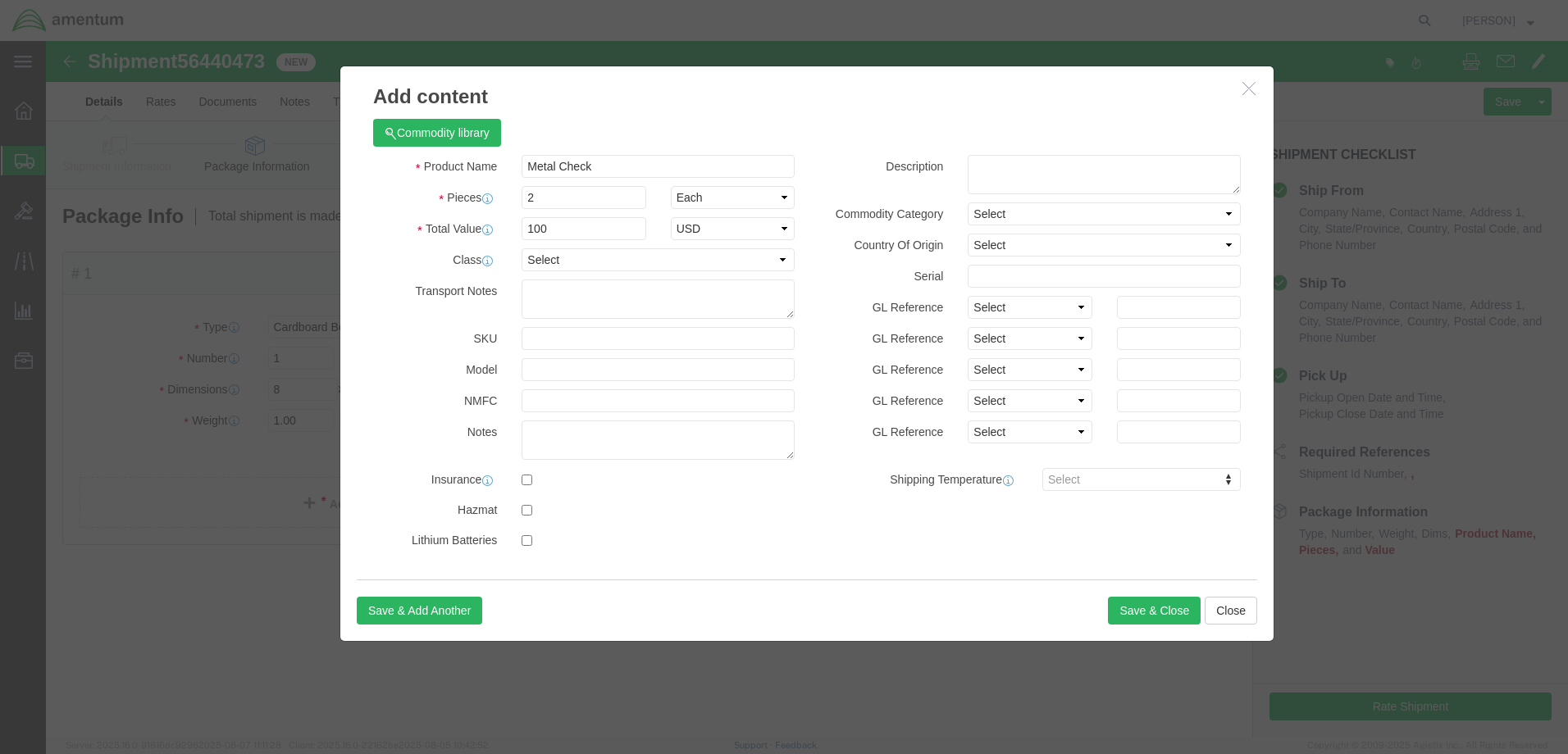 click on "GL Reference" 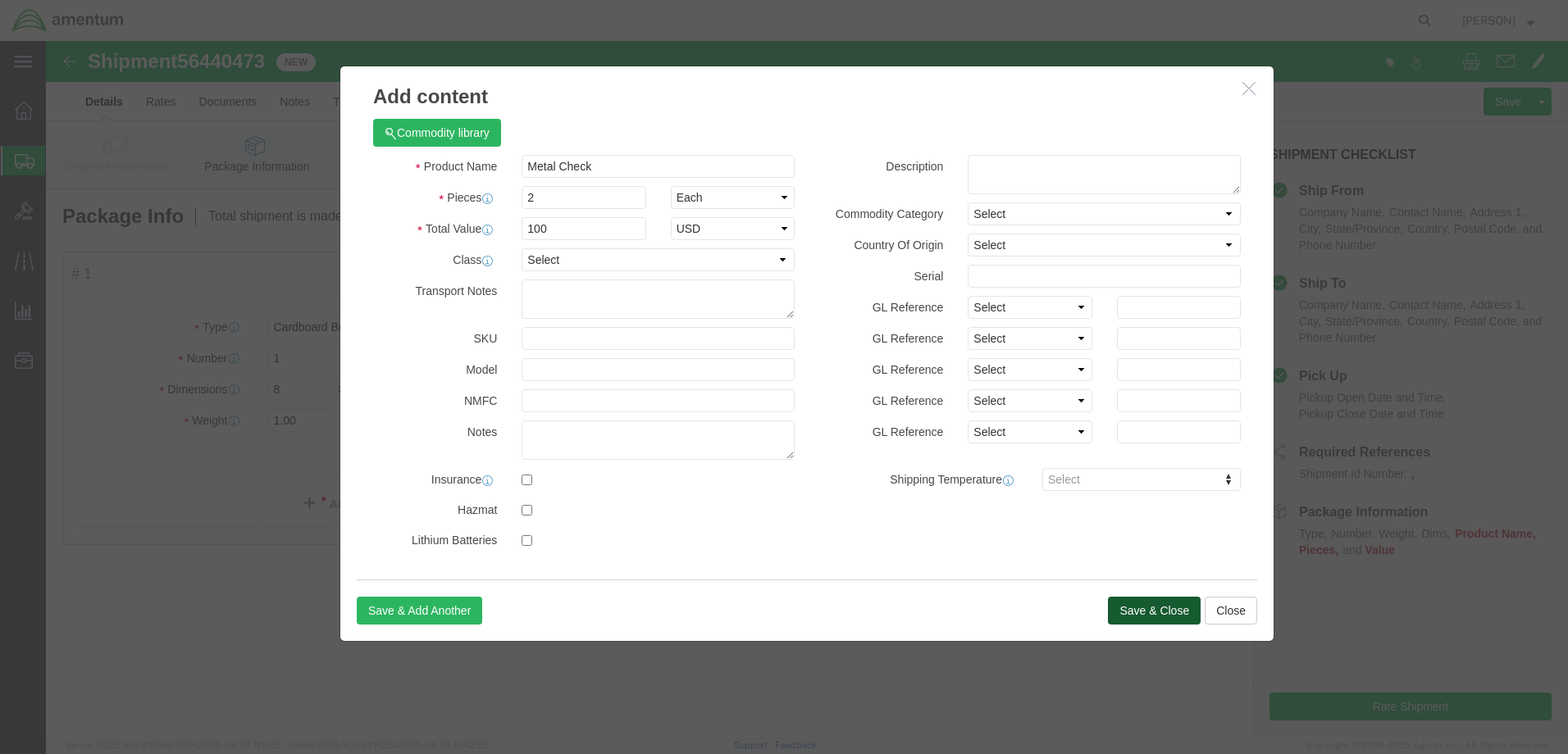 click on "Save & Close" 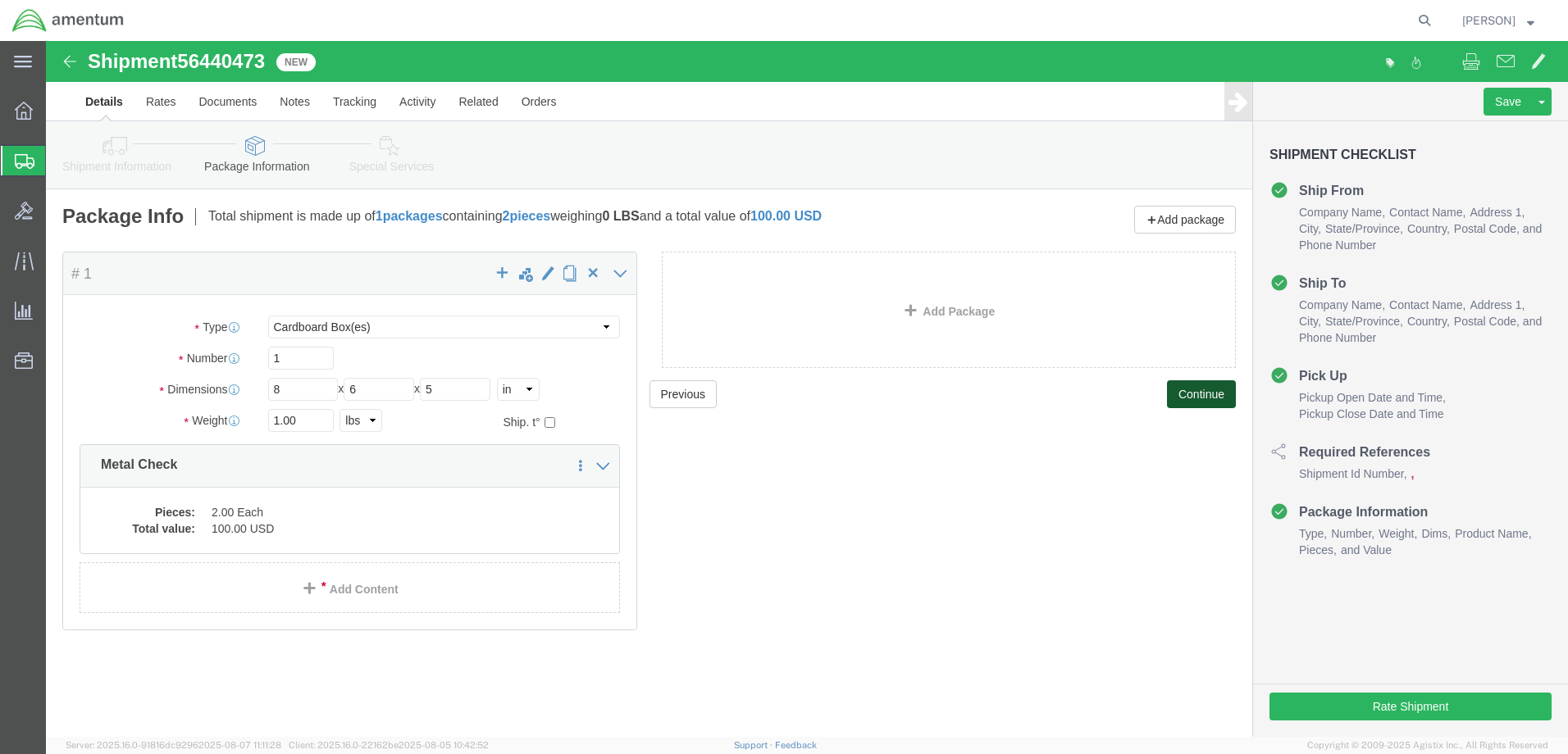 click on "Continue" 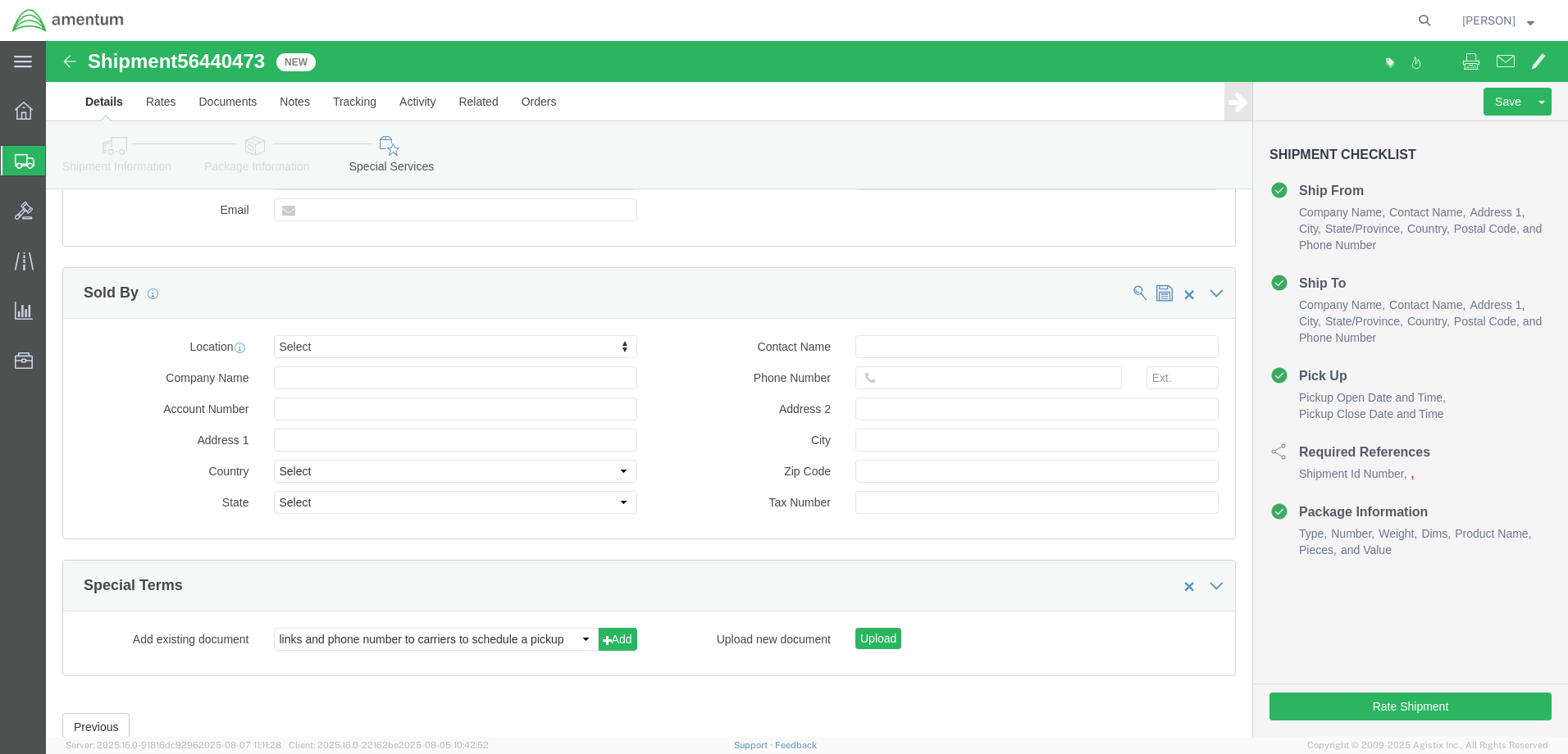 scroll, scrollTop: 1531, scrollLeft: 0, axis: vertical 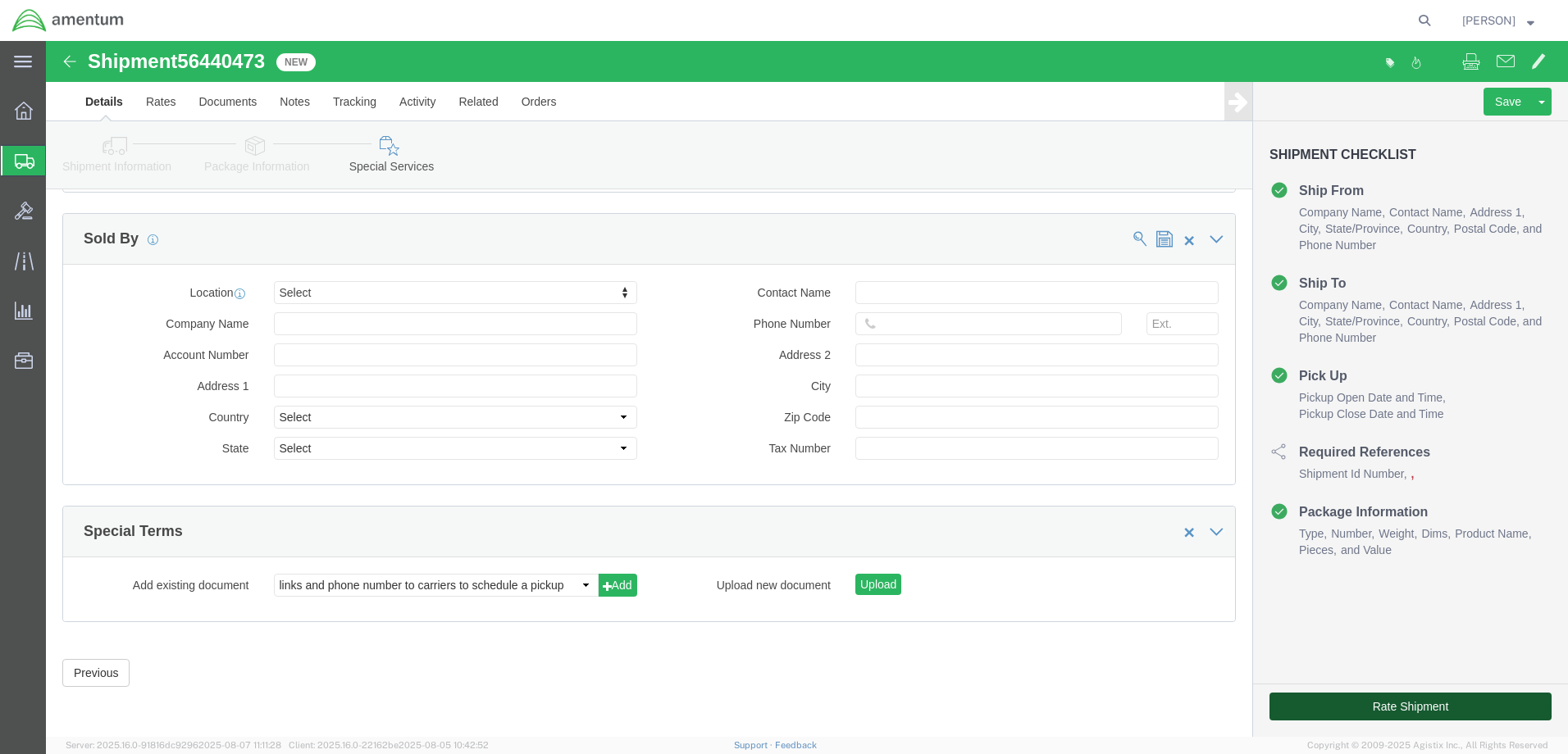 click on "Rate Shipment" 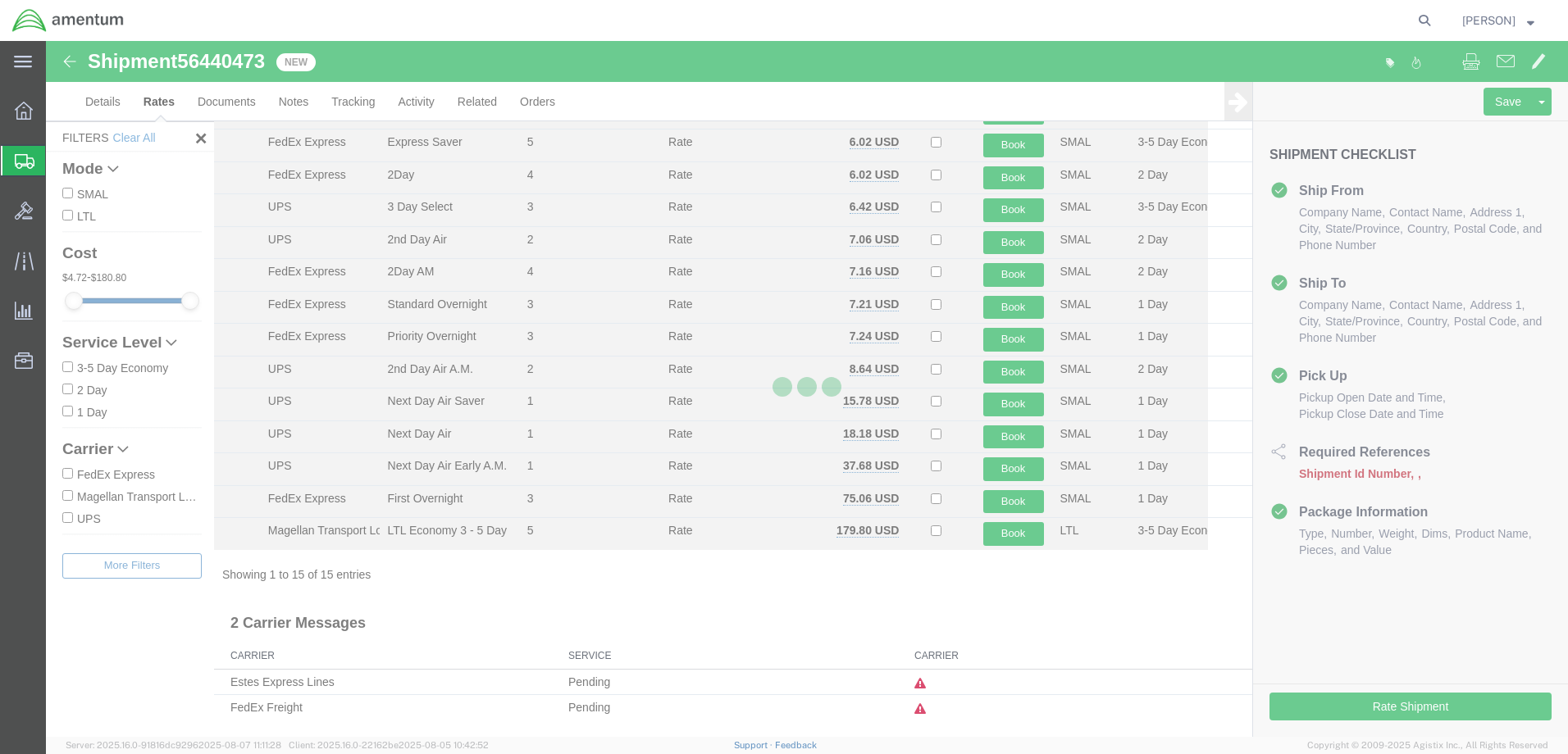 scroll, scrollTop: 120, scrollLeft: 0, axis: vertical 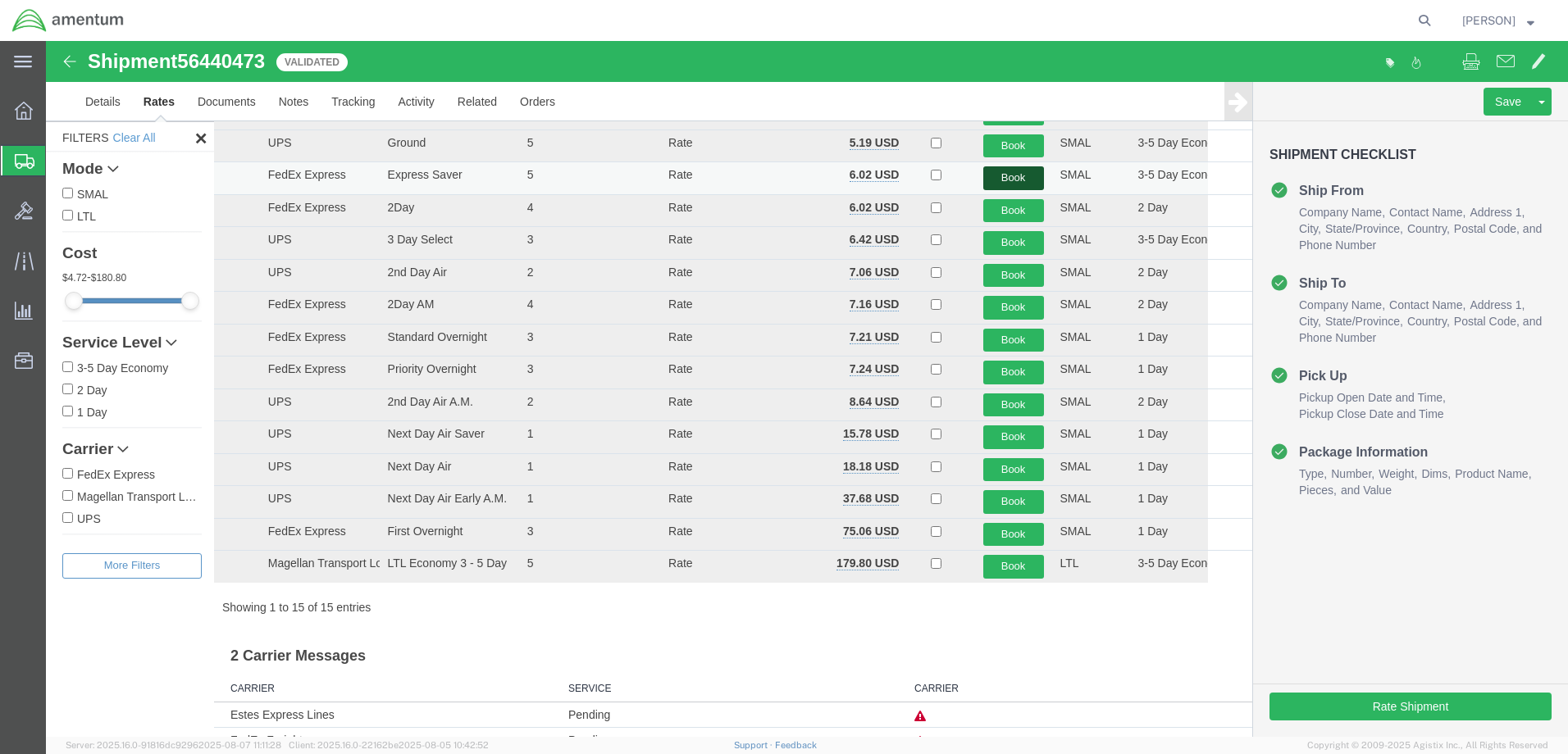 click on "Book" at bounding box center [1014, 178] 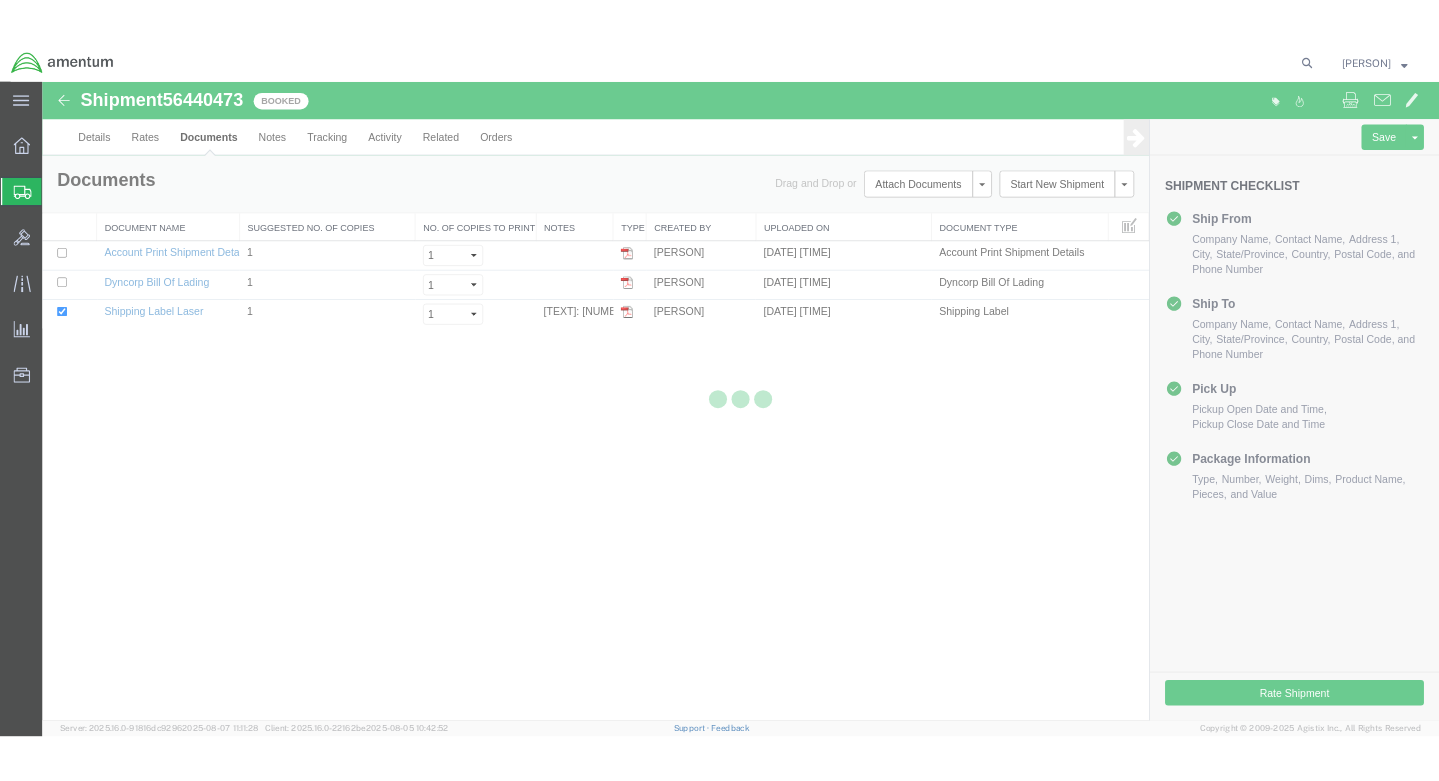 scroll, scrollTop: 0, scrollLeft: 0, axis: both 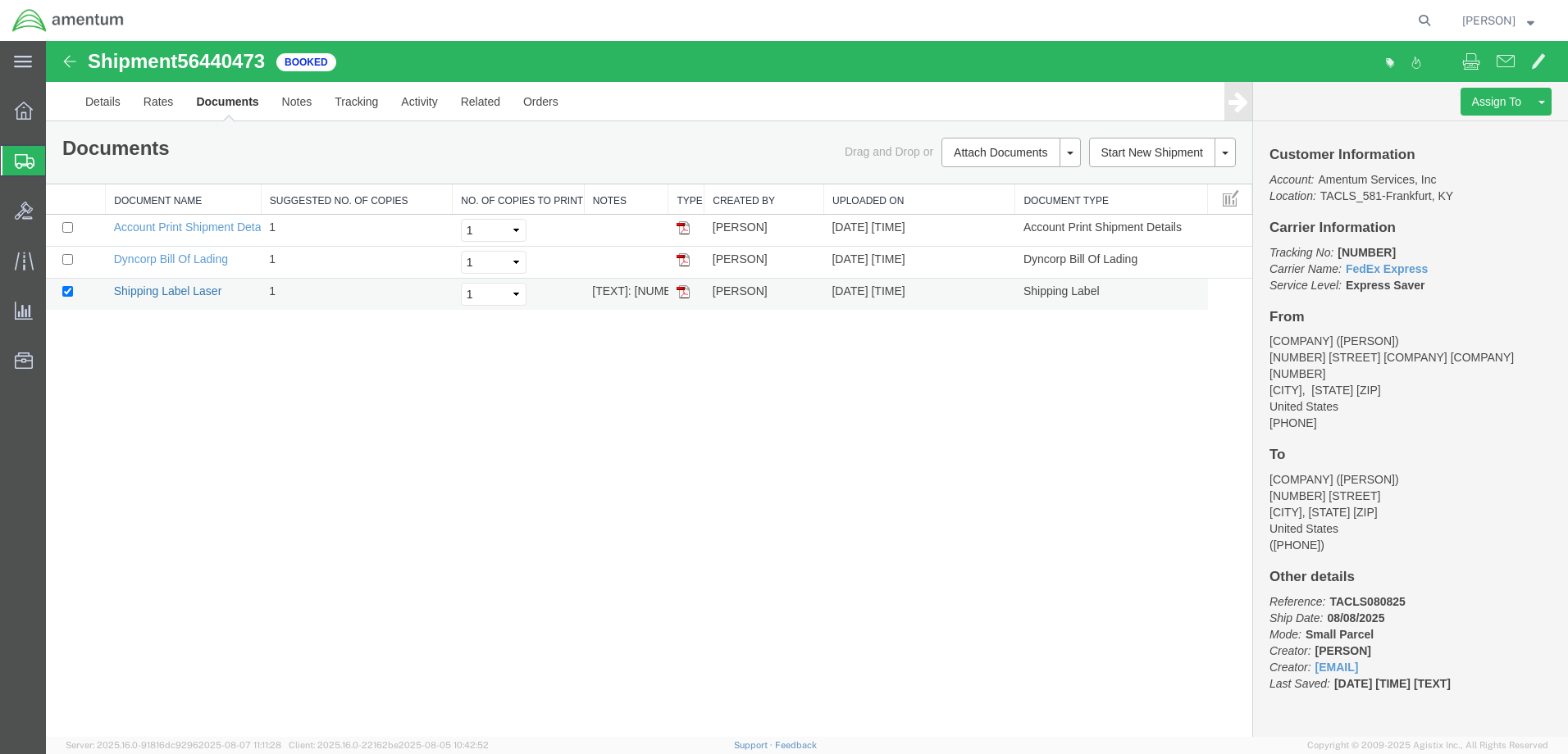 click on "Shipping Label Laser" at bounding box center [168, 291] 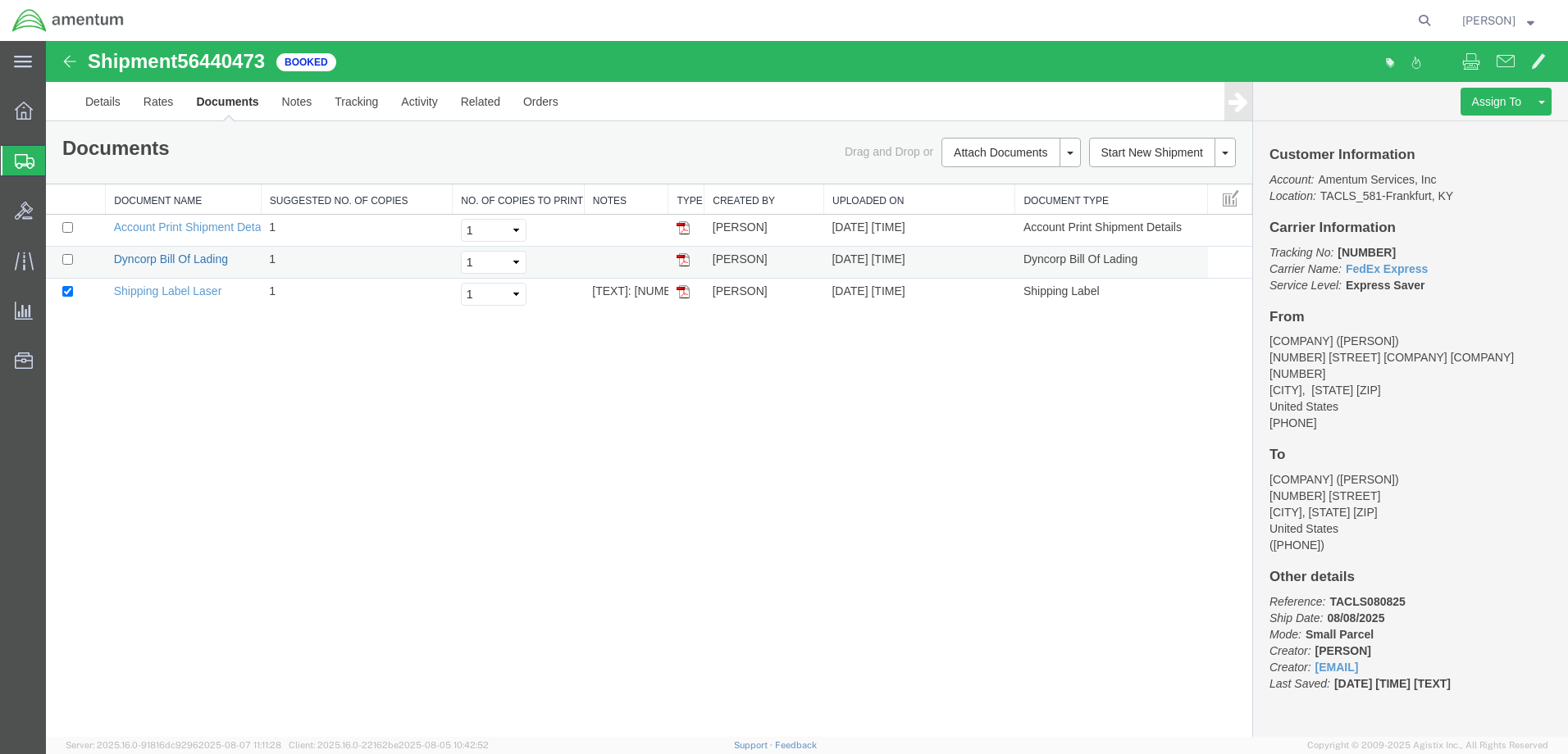 click on "Dyncorp Bill Of Lading" at bounding box center (171, 259) 